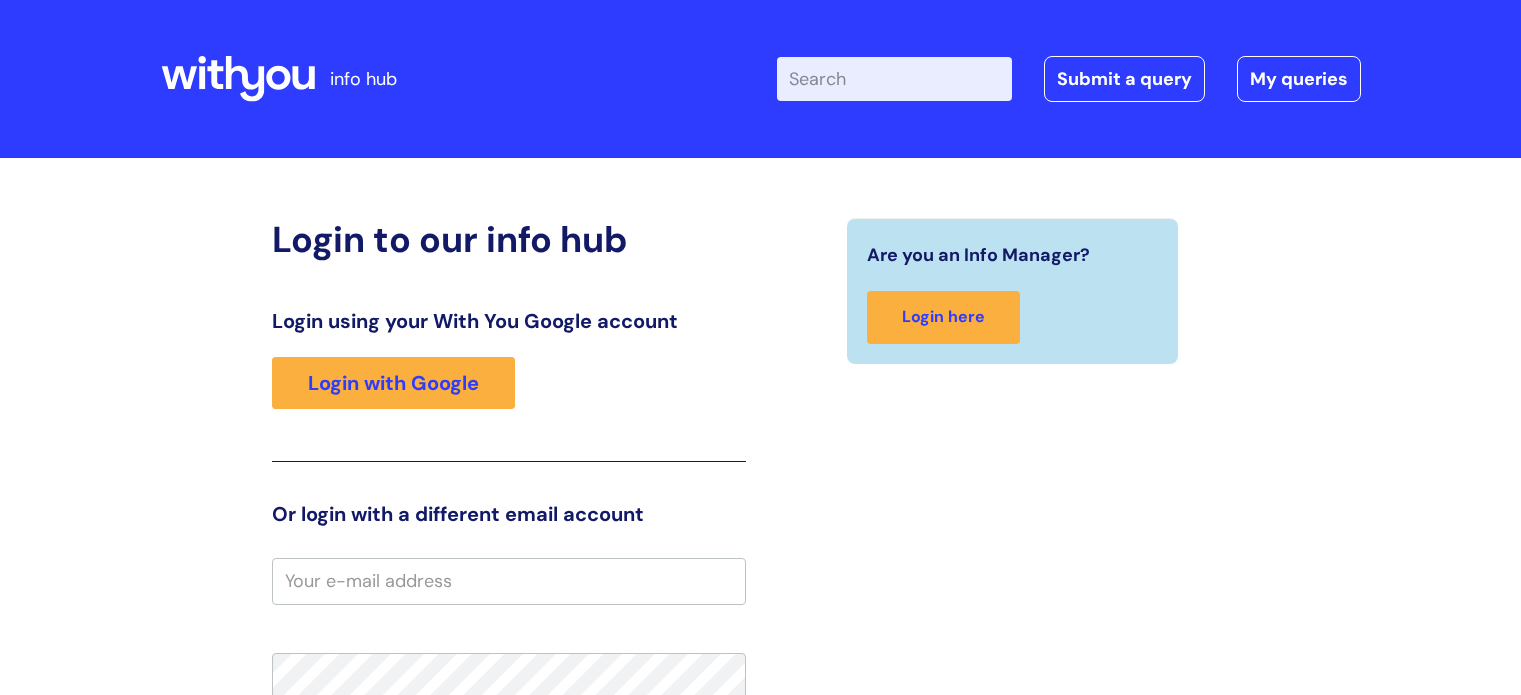 scroll, scrollTop: 0, scrollLeft: 0, axis: both 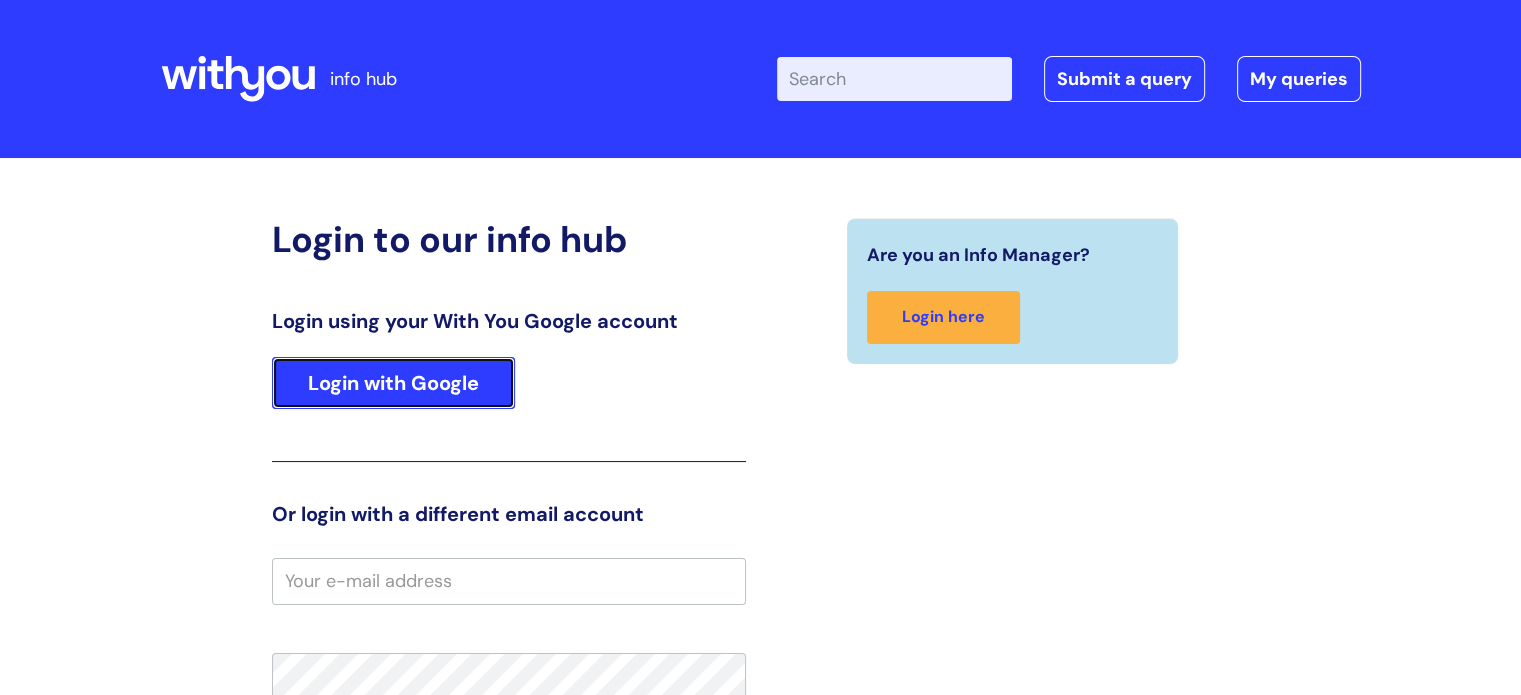click on "Login with Google" at bounding box center (393, 383) 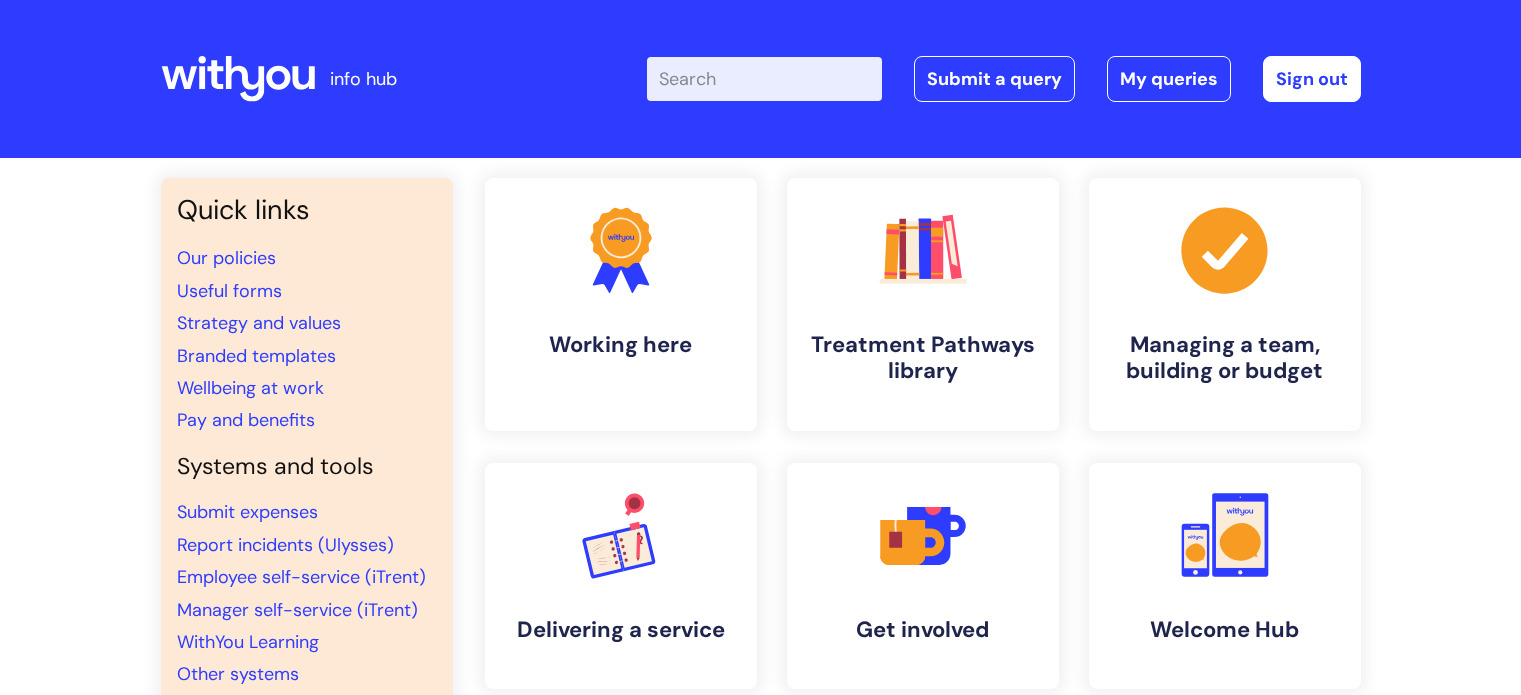 scroll, scrollTop: 0, scrollLeft: 0, axis: both 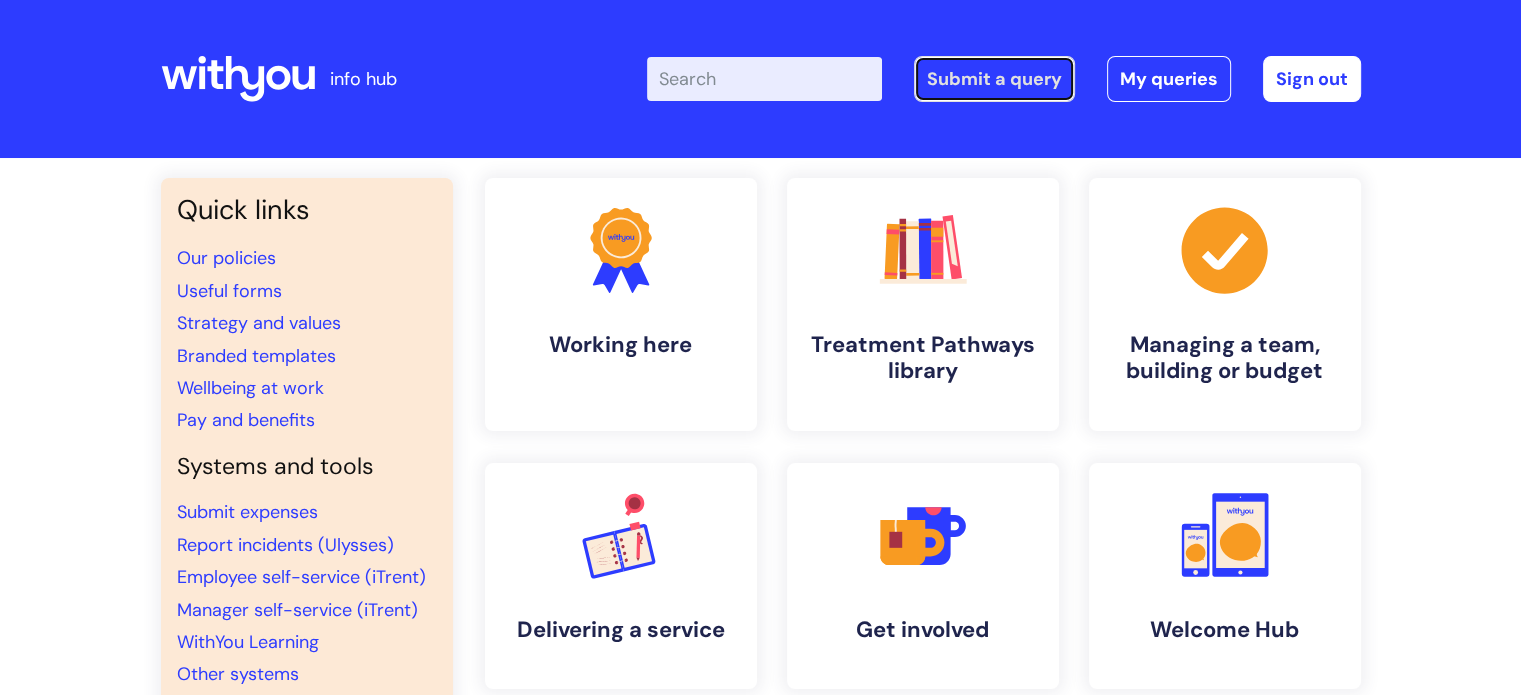 click on "Submit a query" at bounding box center [994, 79] 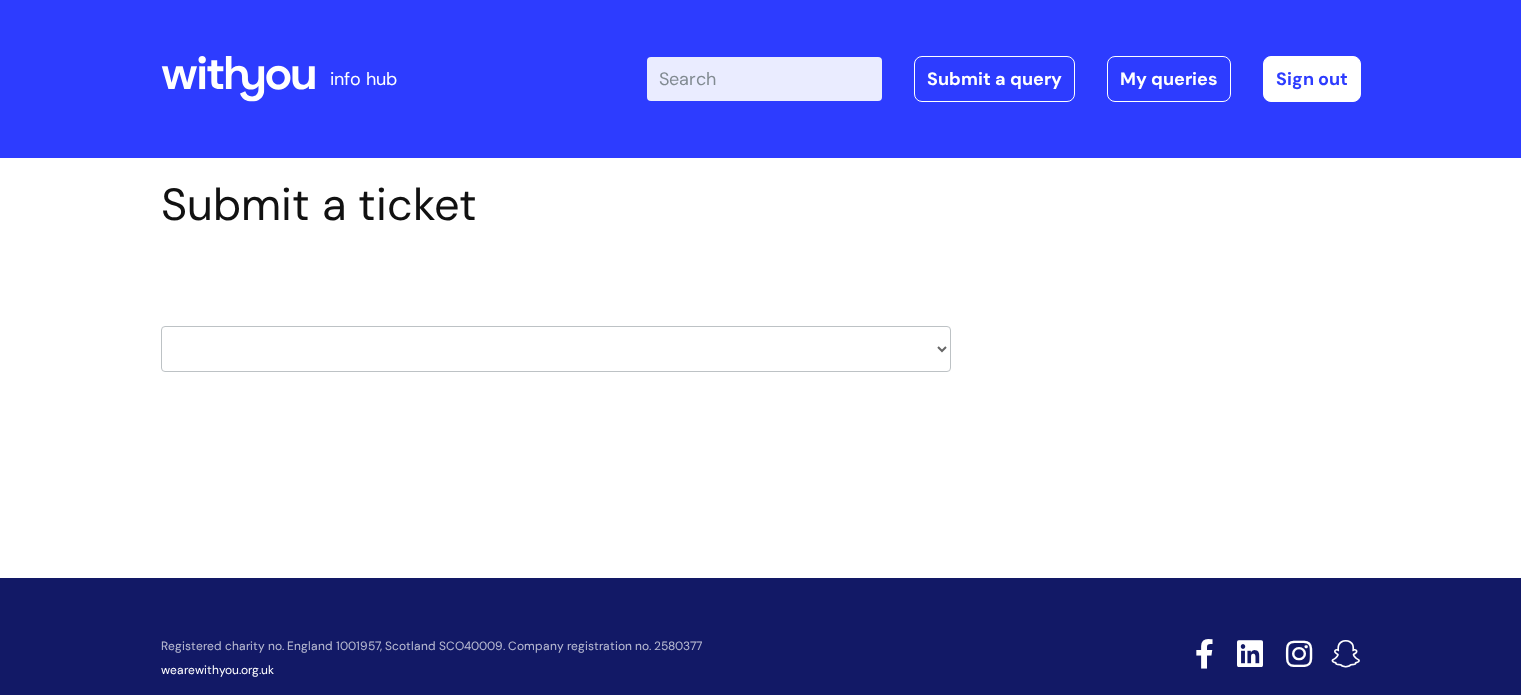 scroll, scrollTop: 0, scrollLeft: 0, axis: both 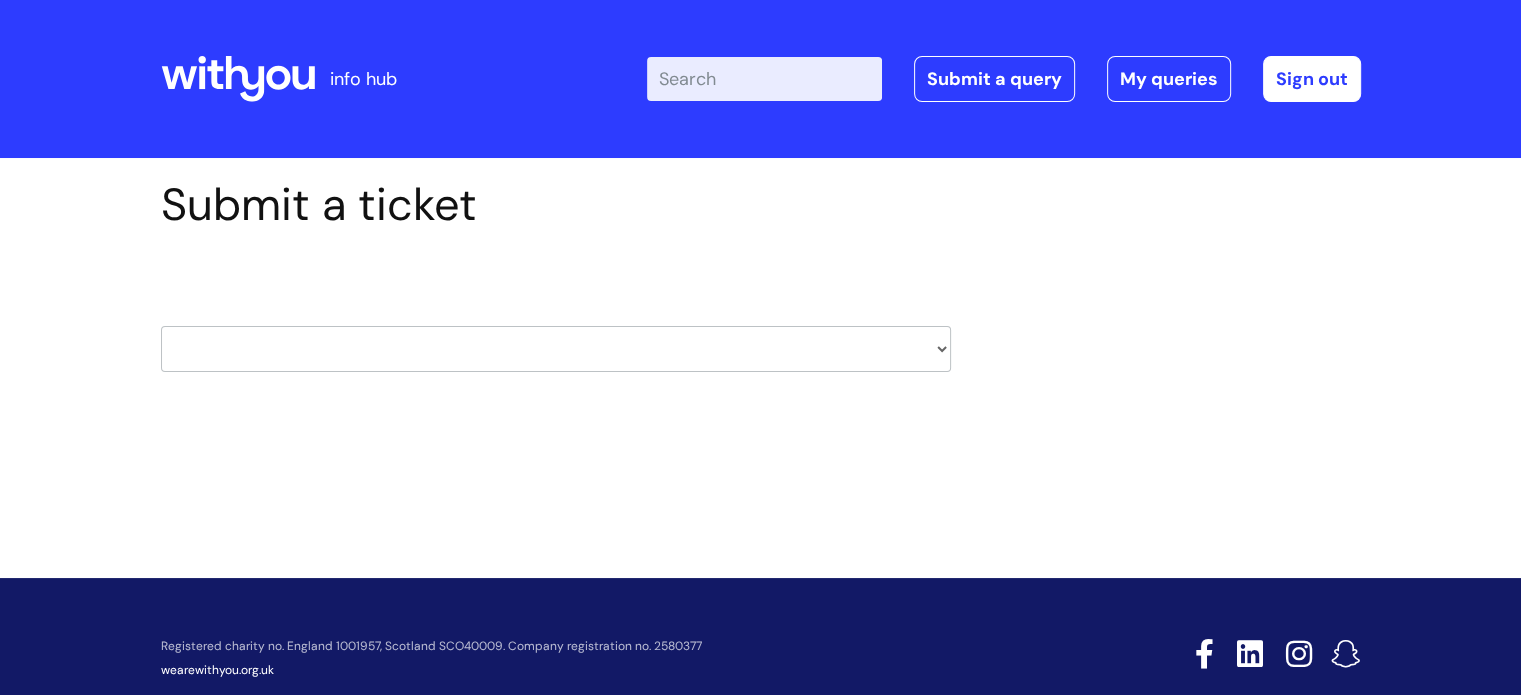 click on "HR / People
IT and Support
Clinical Drug Alerts
Finance Accounts
Data Support Team
Data Protection
External Communications
Learning and Development
Information Requests & Reports - Data Analysts
Insurance
Internal Communications
Pensions
Surrey NHS Talking Therapies
Payroll
Safeguarding" at bounding box center (556, 349) 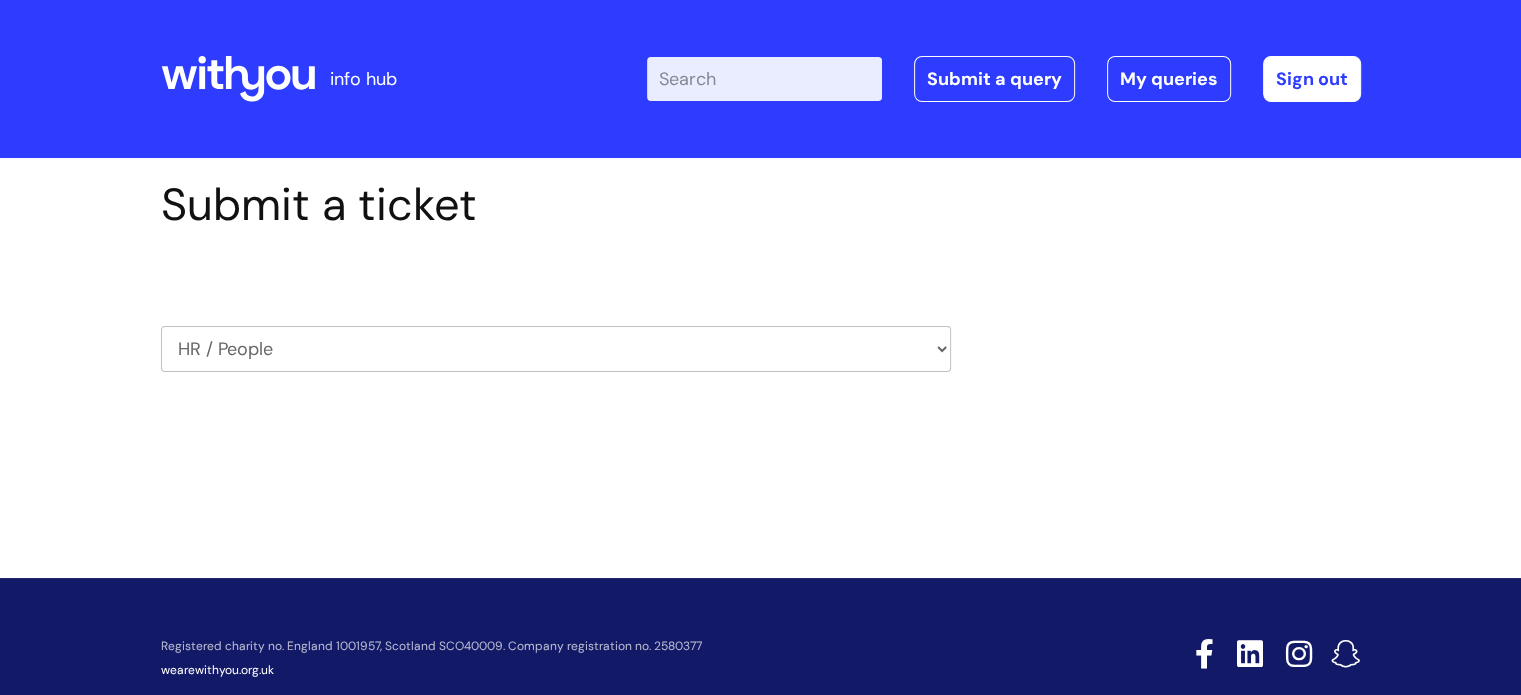 click on "HR / People
IT and Support
Clinical Drug Alerts
Finance Accounts
Data Support Team
Data Protection
External Communications
Learning and Development
Information Requests & Reports - Data Analysts
Insurance
Internal Communications
Pensions
Surrey NHS Talking Therapies
Payroll
Safeguarding" at bounding box center (556, 349) 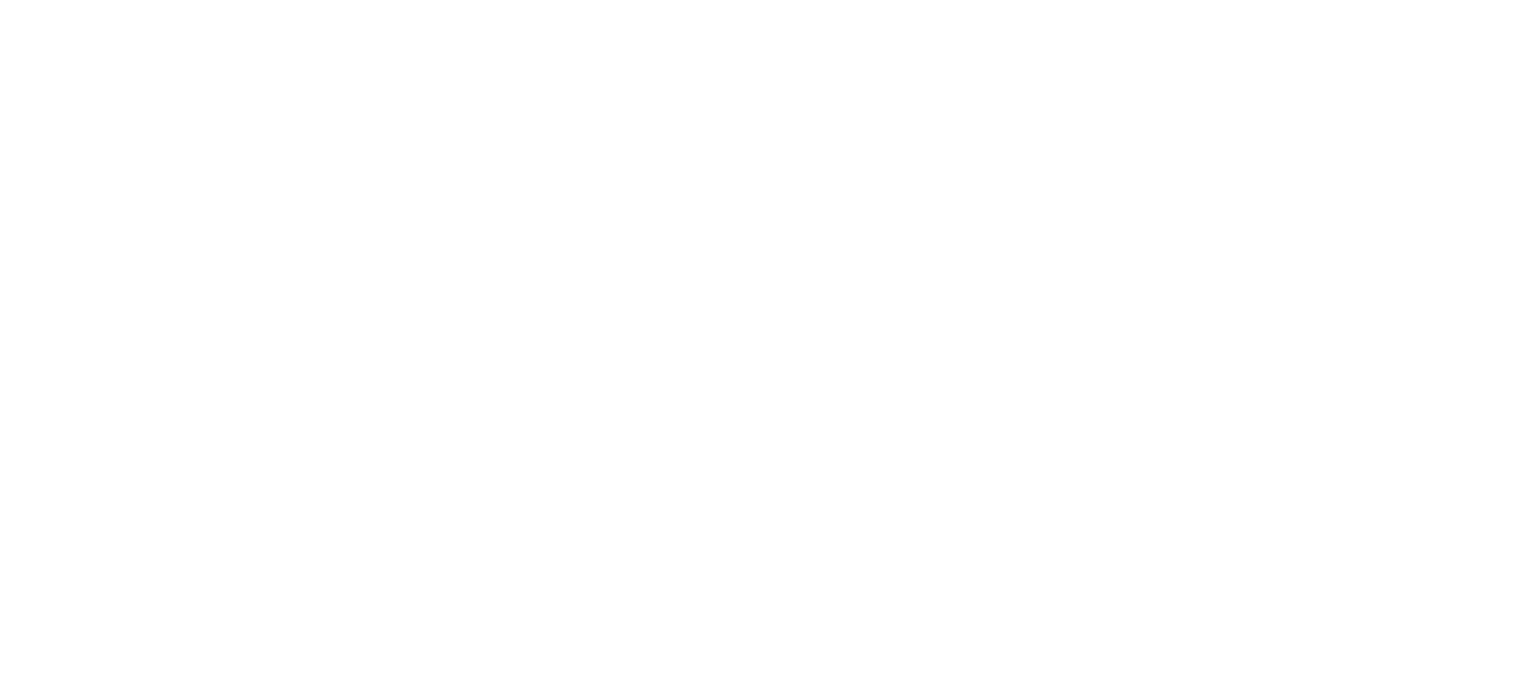 scroll, scrollTop: 0, scrollLeft: 0, axis: both 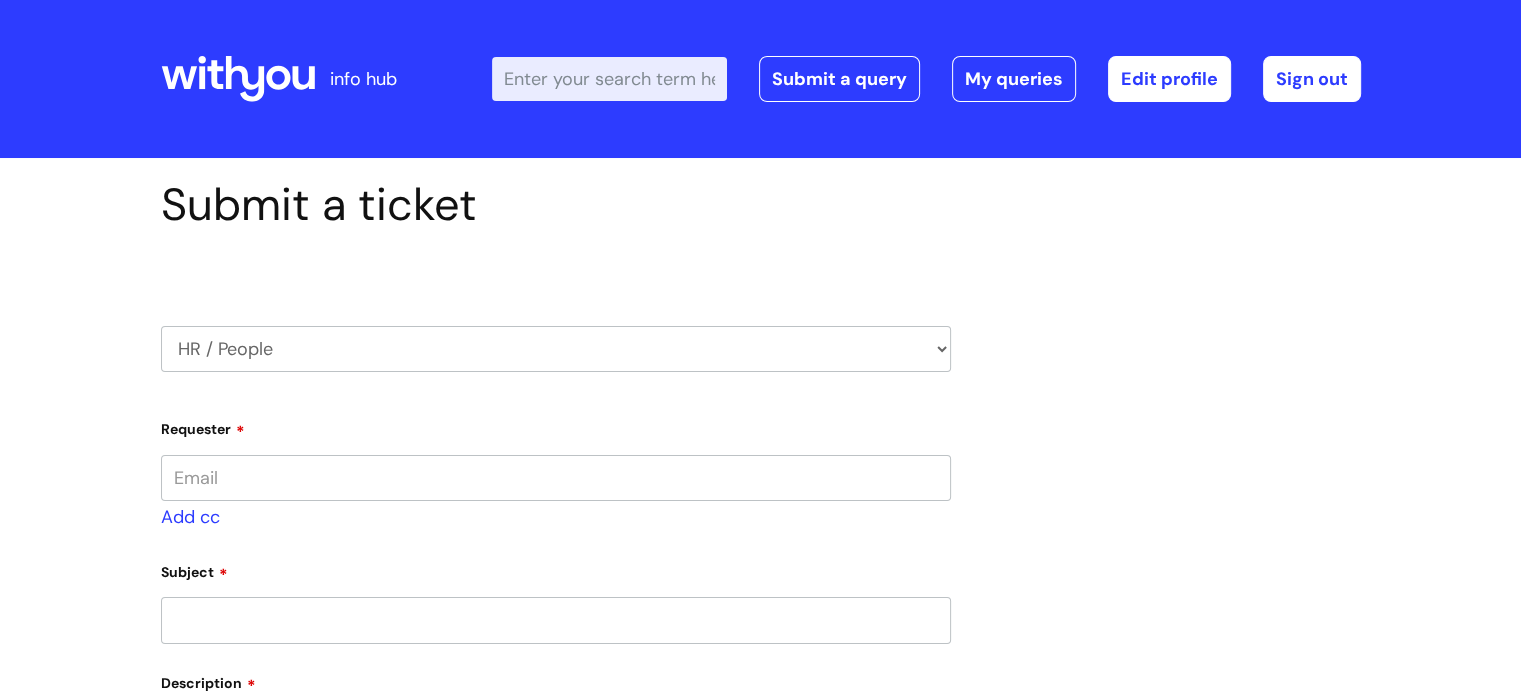 type on "[EMAIL]" 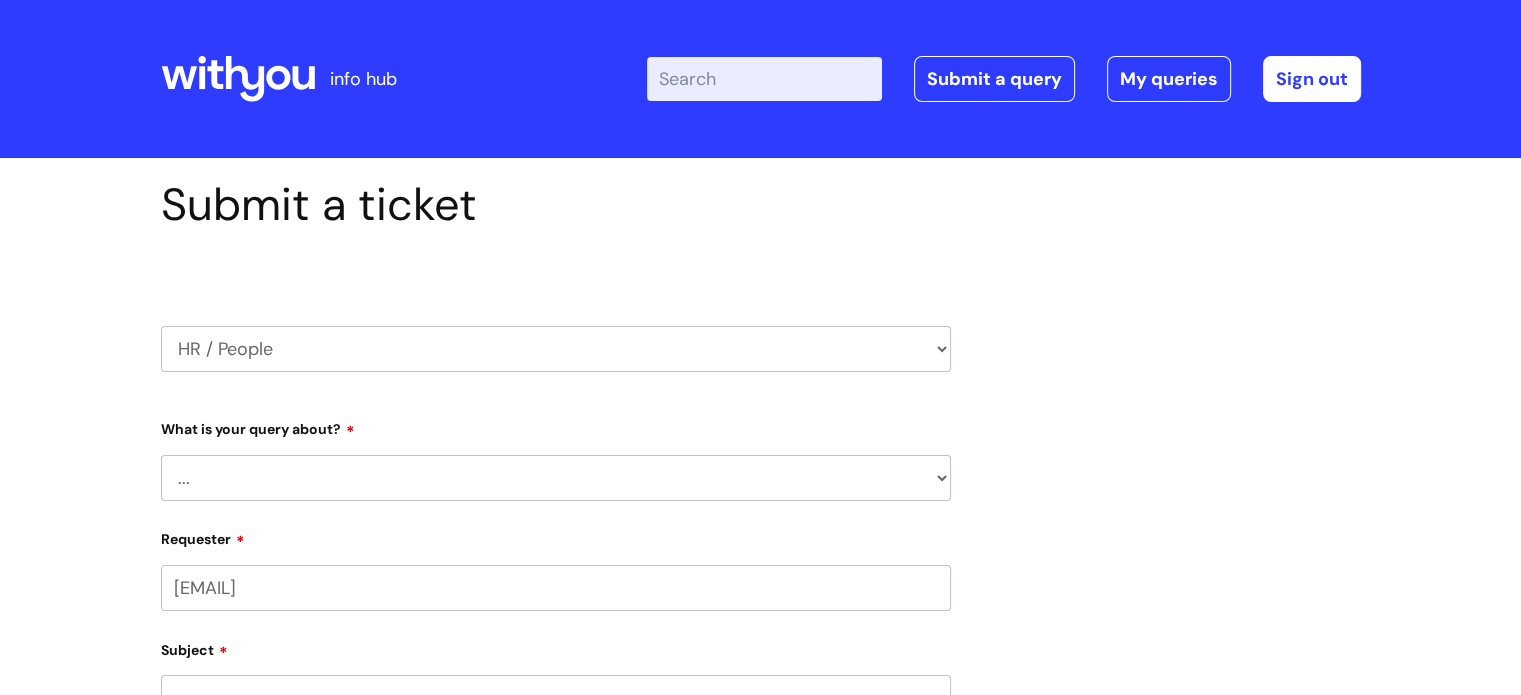 select on "[PHONE]" 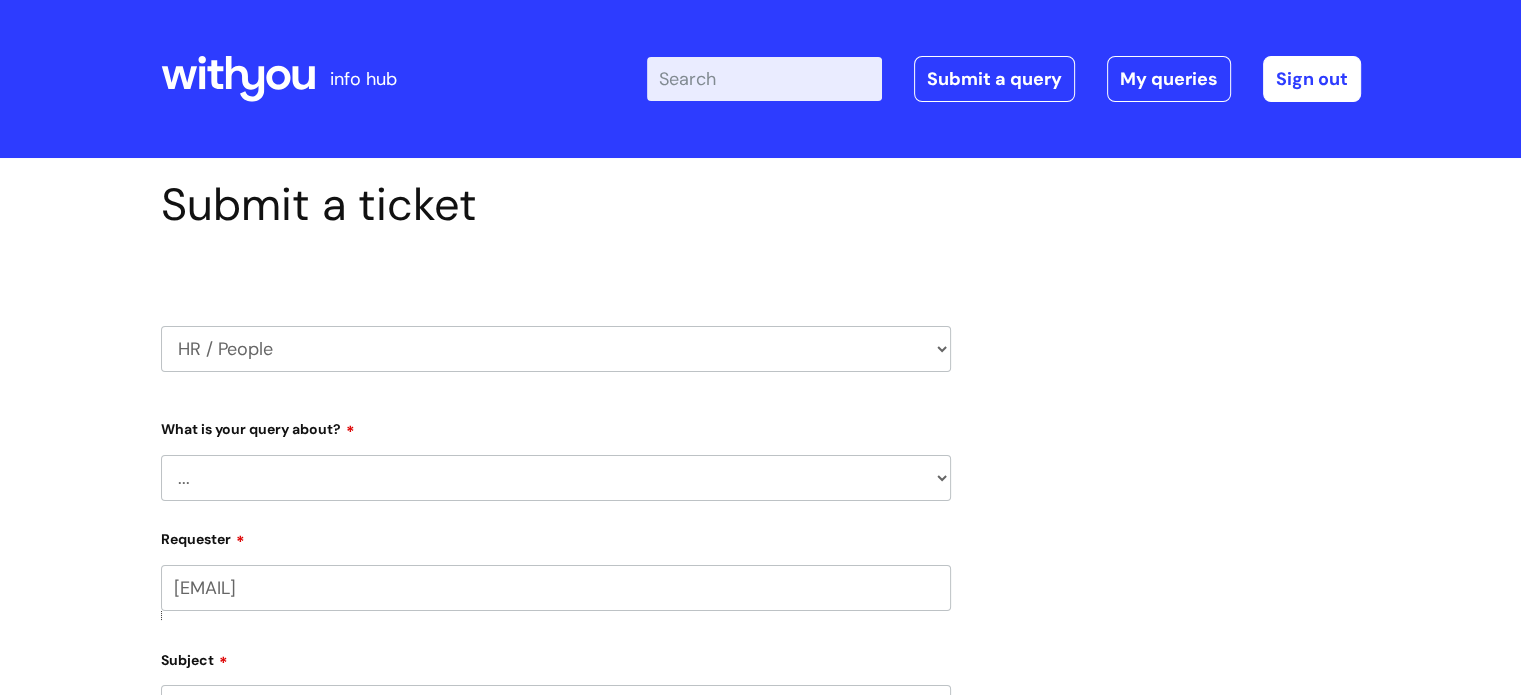 scroll, scrollTop: 200, scrollLeft: 0, axis: vertical 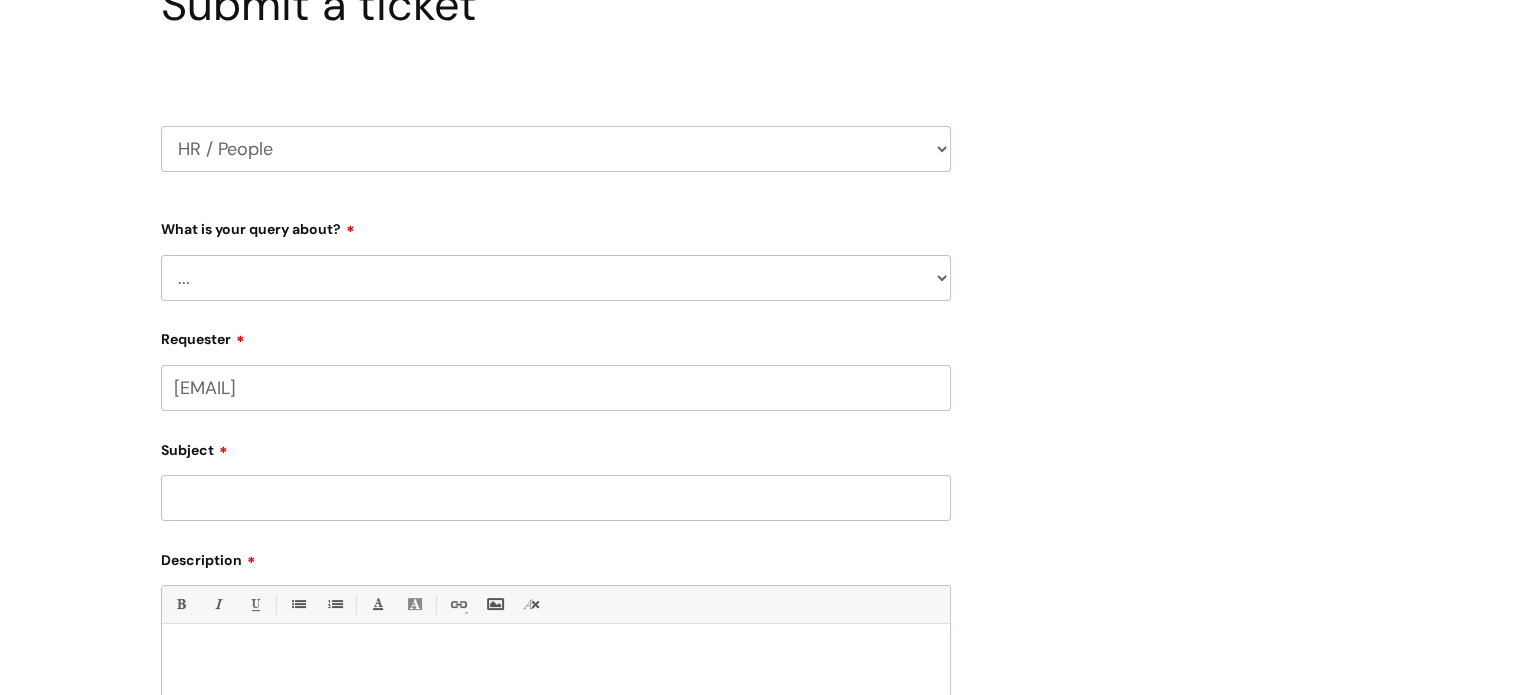 click on "...
Absence Query
Holiday Query
Employee change request
General HR Query
iTrent
New starter
Pay Query
Security Watchdog - Onboarding of candidates" at bounding box center [556, 278] 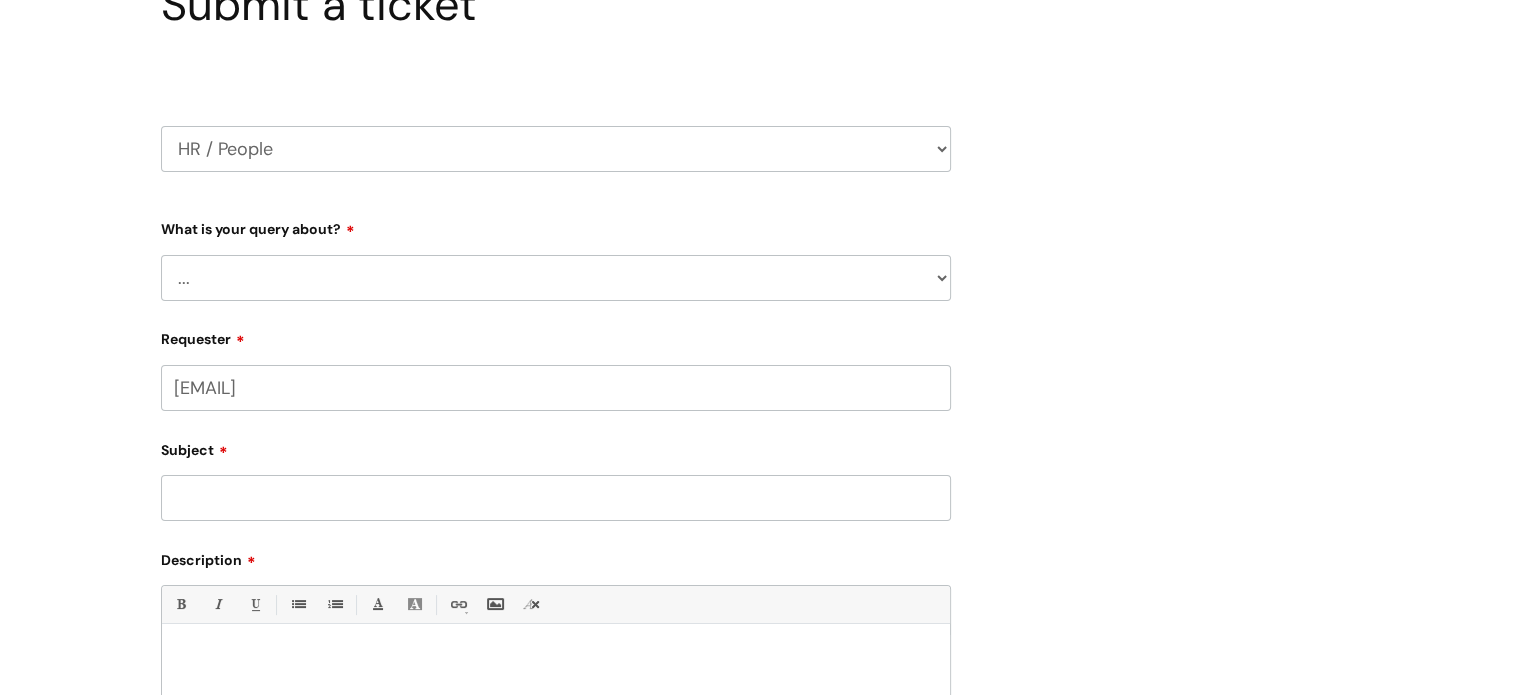 select on "General HR Query" 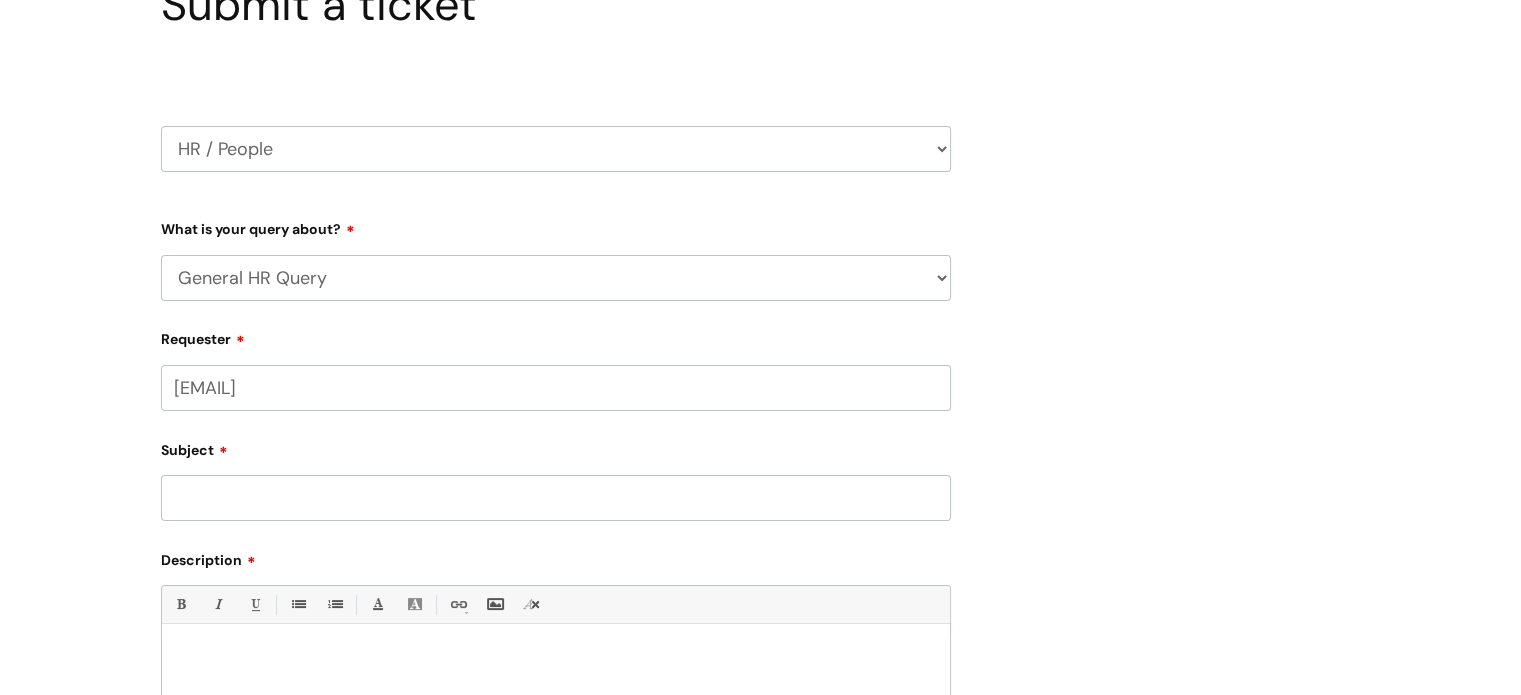 click on "...
Absence Query
Holiday Query
Employee change request
General HR Query
iTrent
New starter
Pay Query
Security Watchdog - Onboarding of candidates" at bounding box center [556, 278] 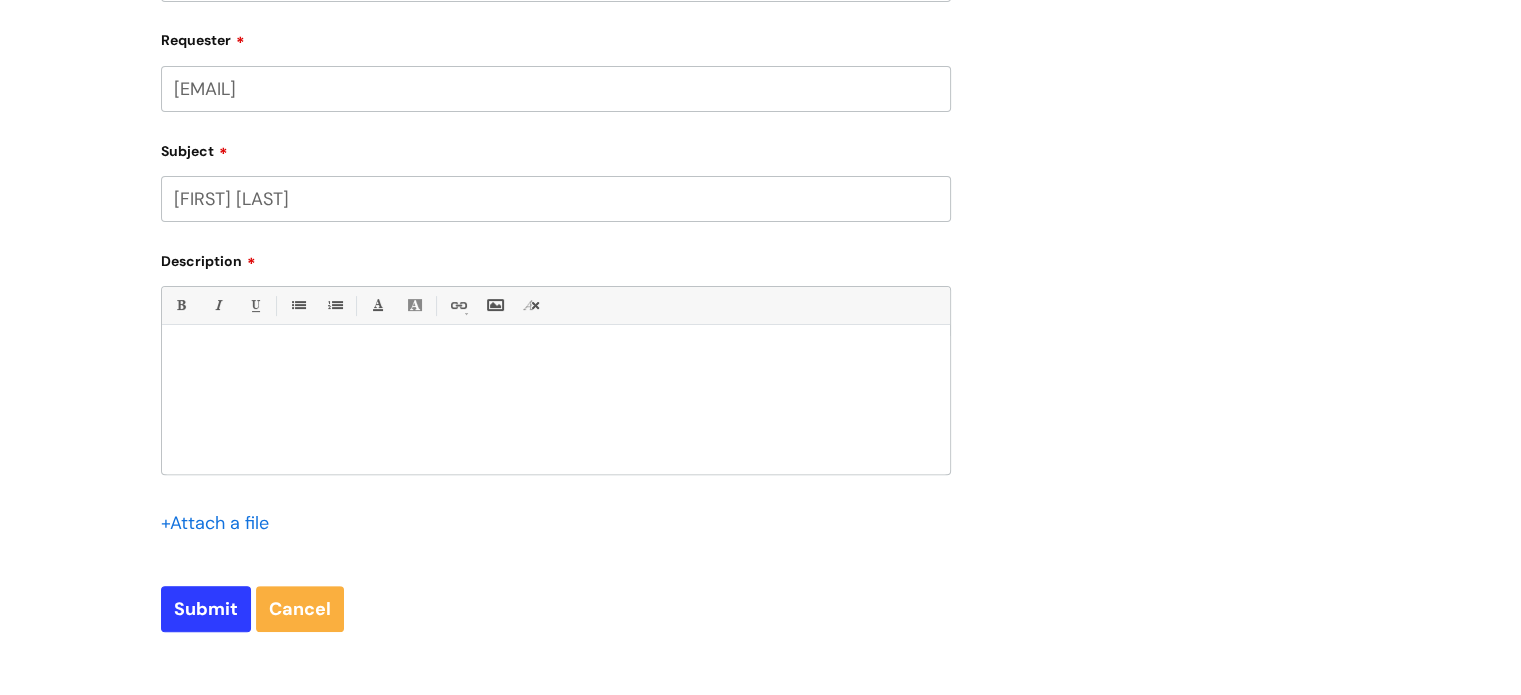 scroll, scrollTop: 500, scrollLeft: 0, axis: vertical 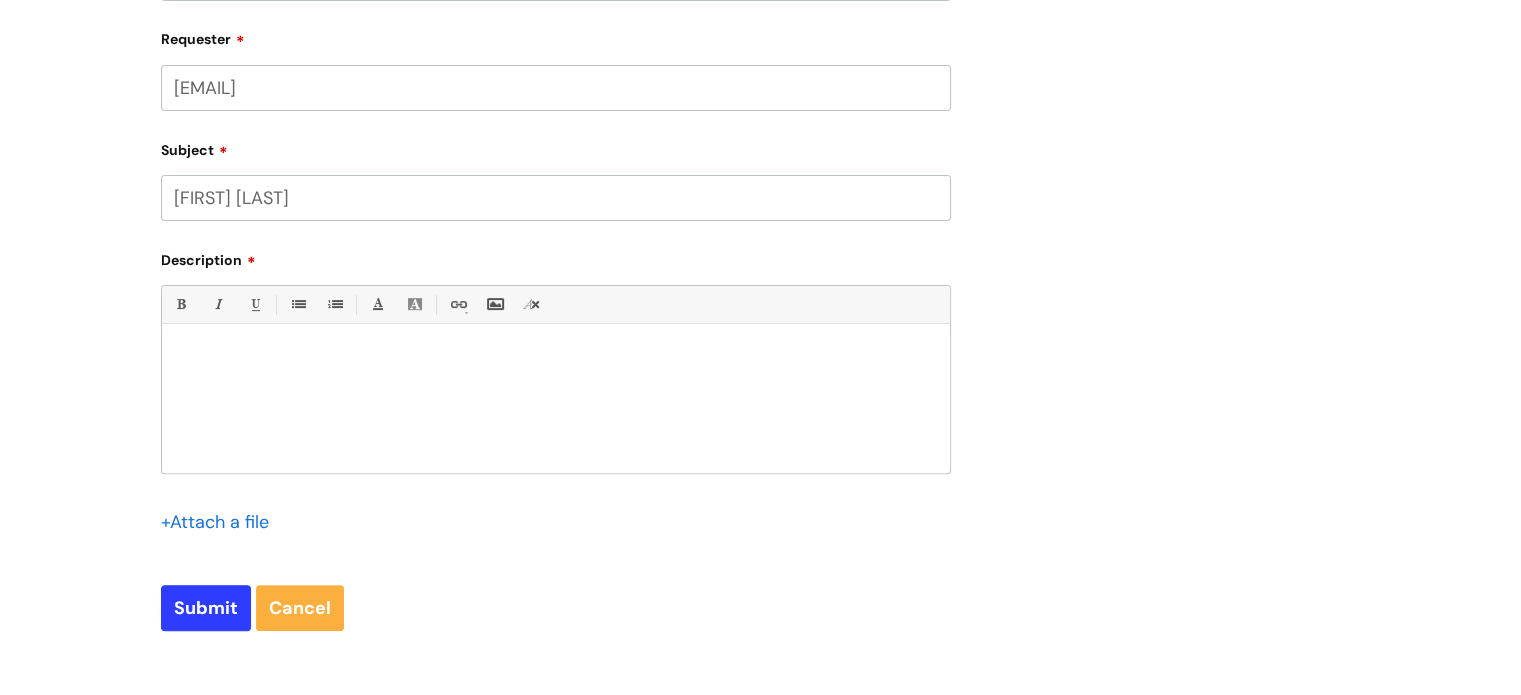 type on "[FIRST] [LAST]" 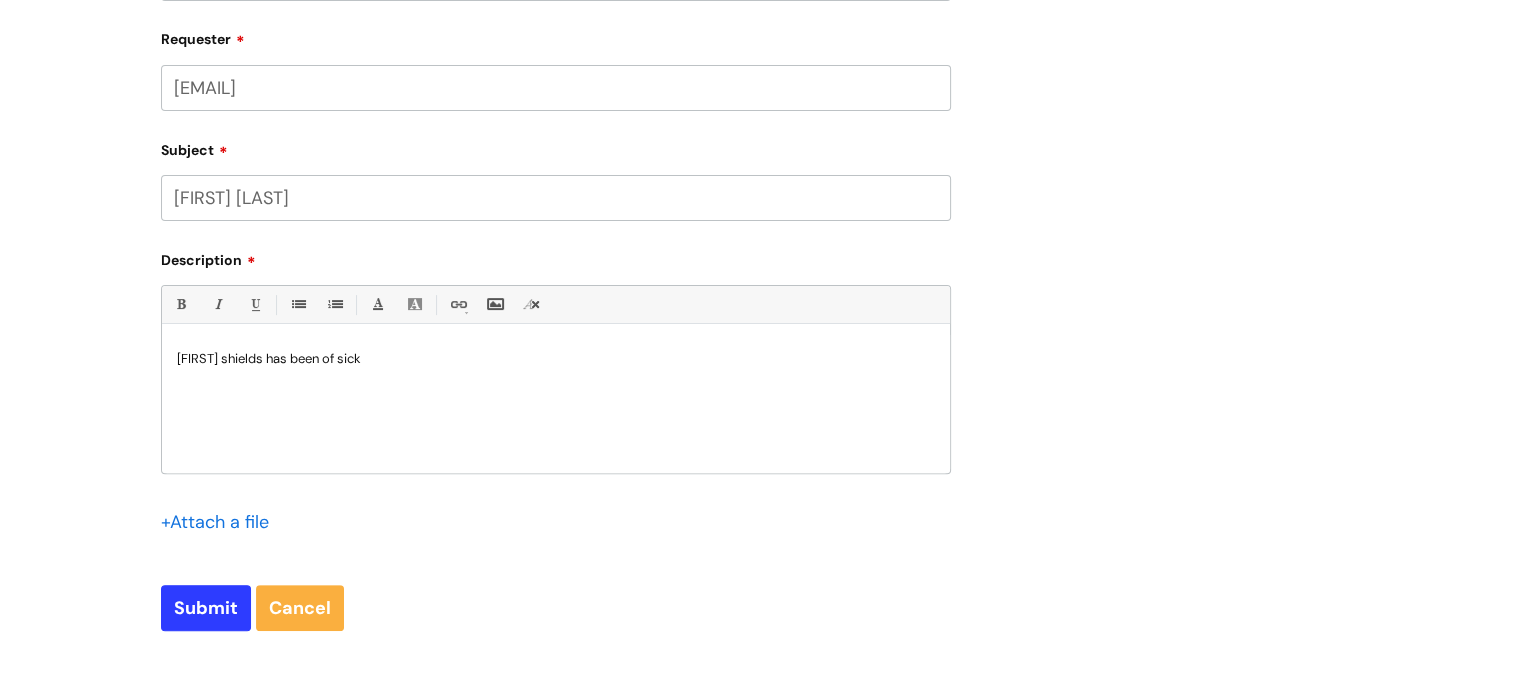click on "[FIRST] shields has been of sick" at bounding box center (556, 359) 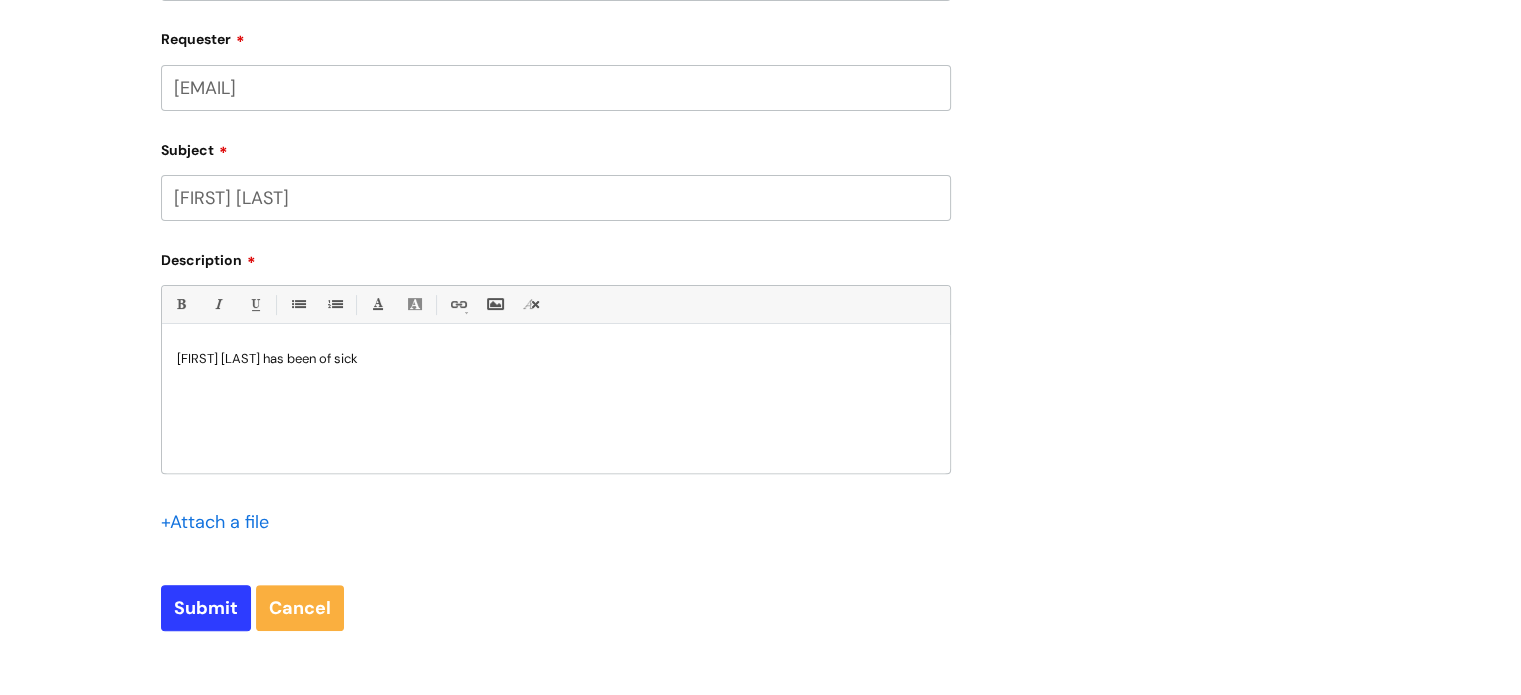 click on "[FIRST] [LAST] has been of sick" at bounding box center [556, 359] 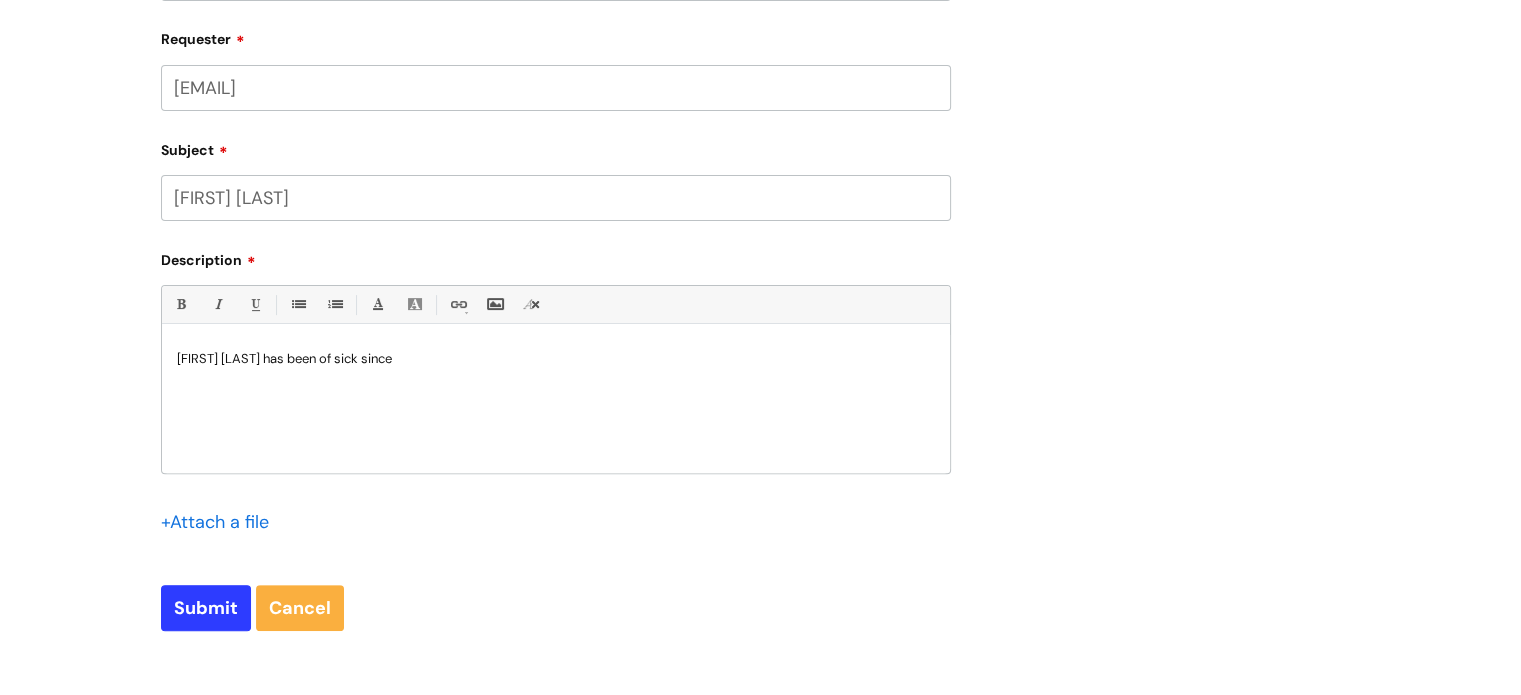 click on "[FIRST] [LAST] has been of sick since" at bounding box center [556, 359] 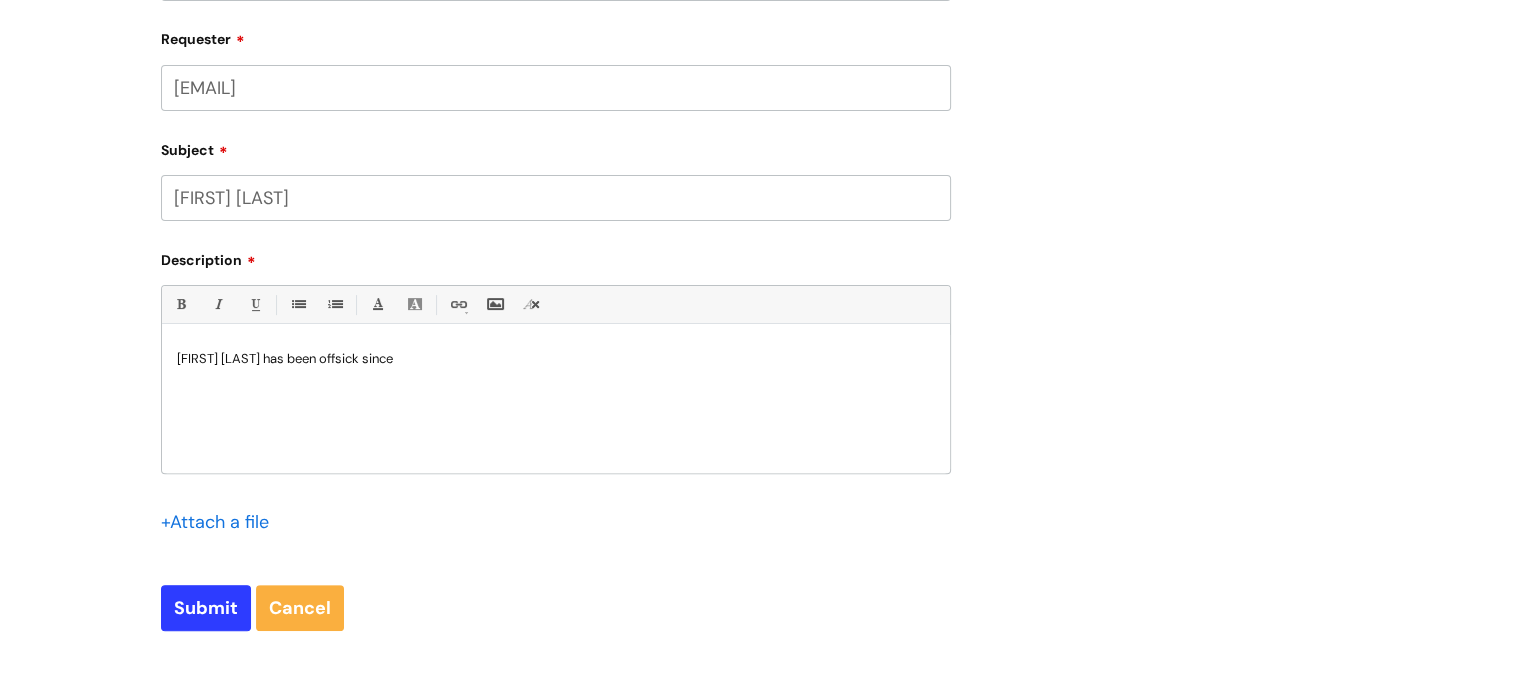 click on "[FIRST] [LAST] has been off  sick since" at bounding box center [556, 359] 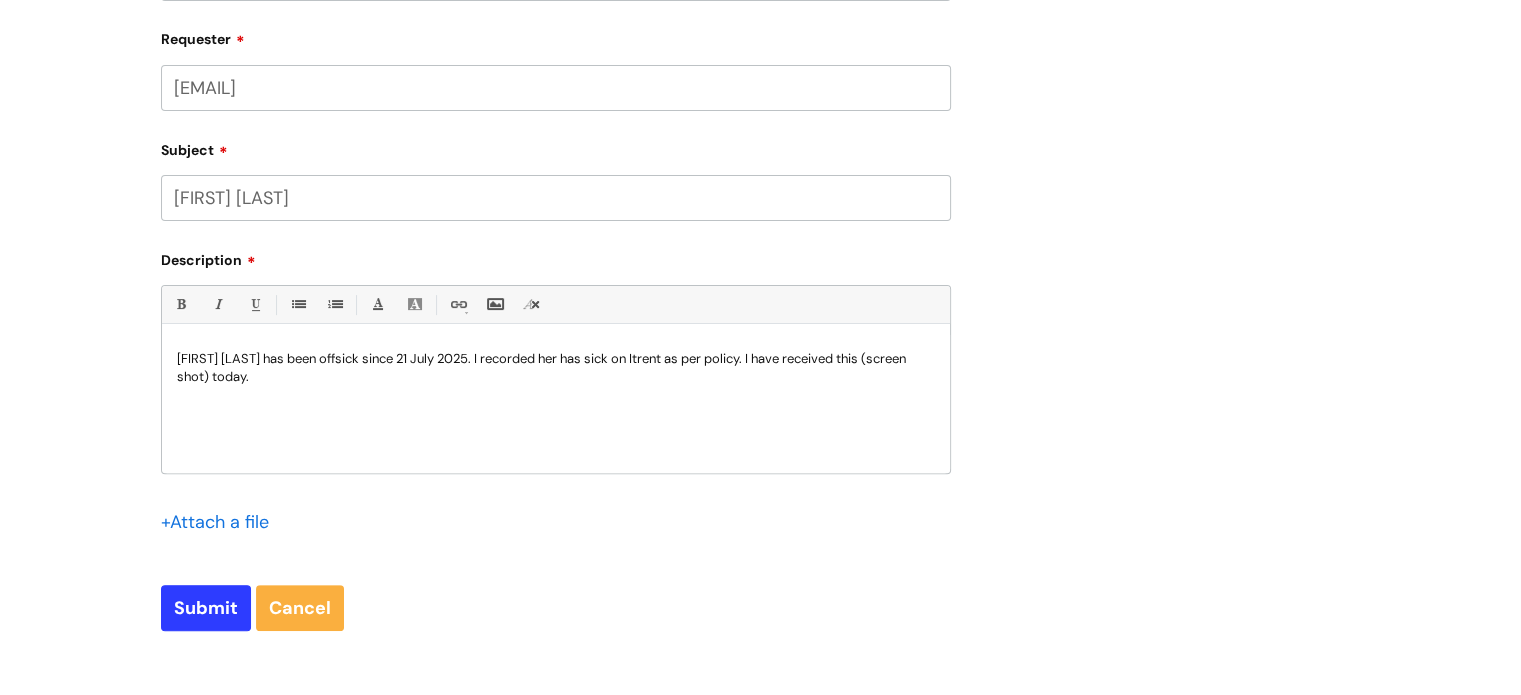 click on "[FIRST] [LAST] has been  sick since 21 July 2025. I recorded her has sick on Itrent as per policy. I have received this (screen shot) today." at bounding box center (556, 368) 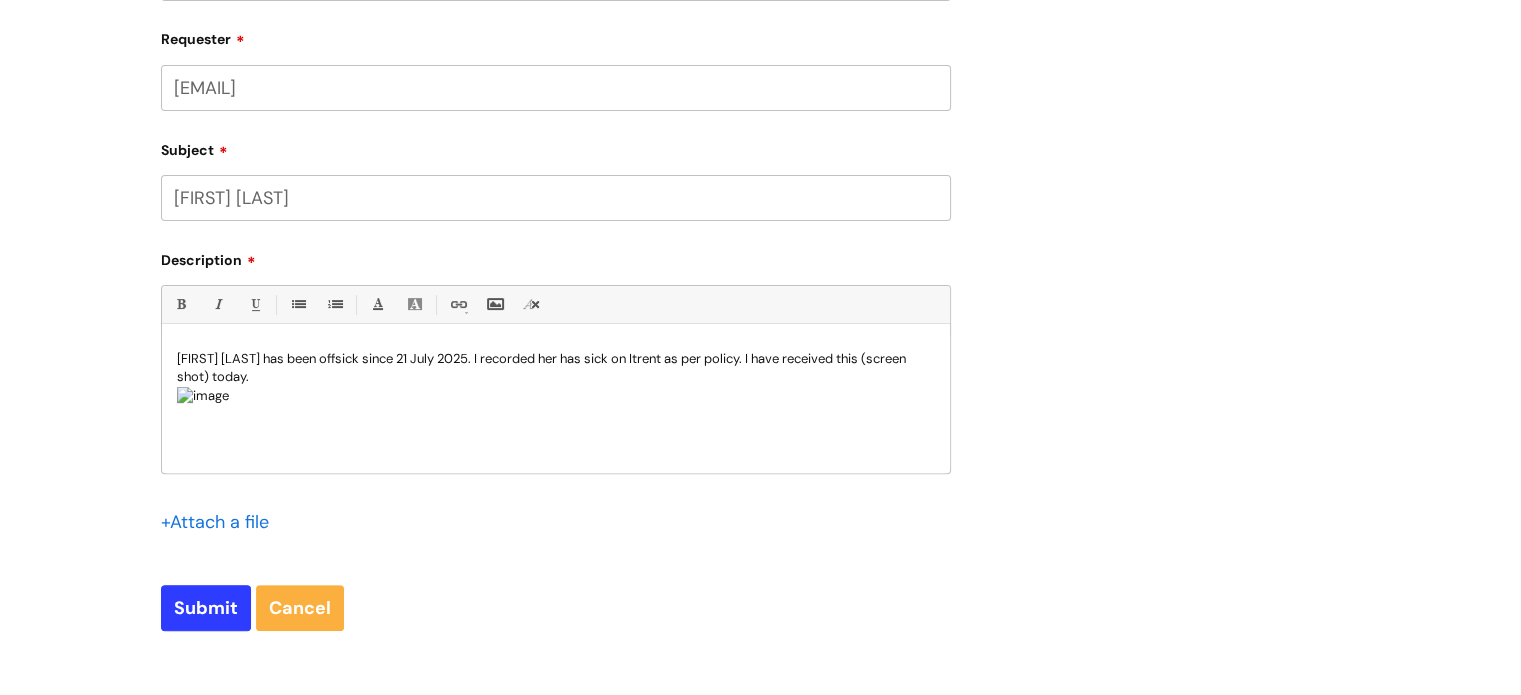 click on "[FIRST] [LAST] has been  sick since 21 July 2025. I recorded her has sick on Itrent as per policy. I have received this (screen shot) today." at bounding box center (556, 368) 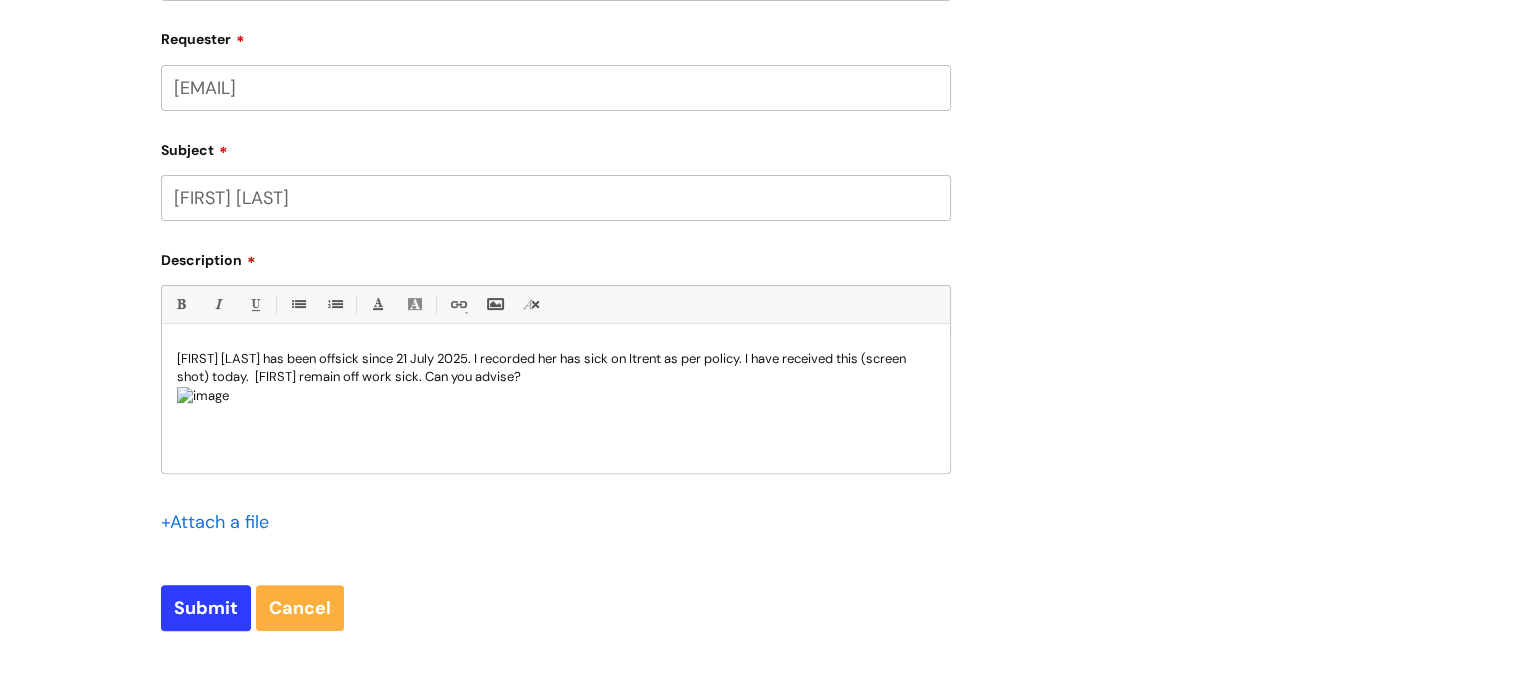 scroll, scrollTop: 0, scrollLeft: 0, axis: both 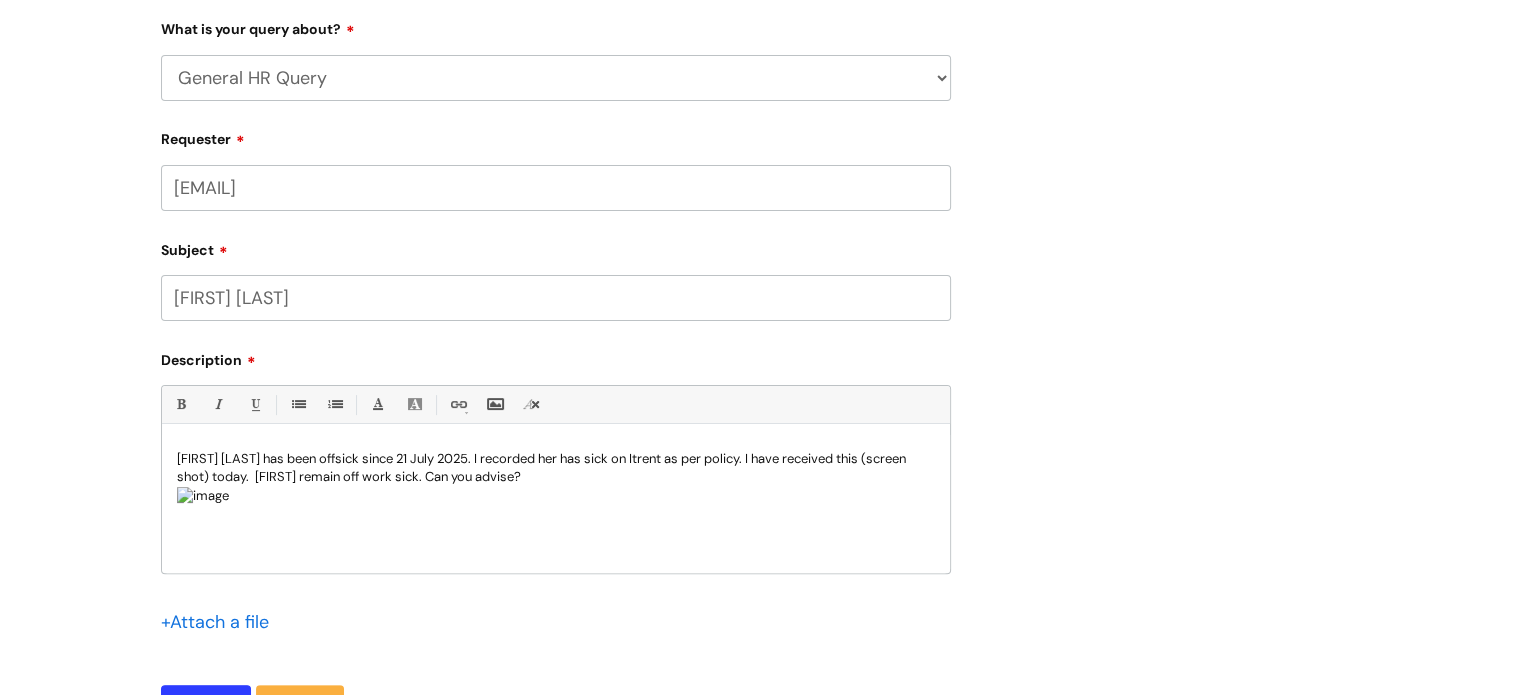 click on "[FIRST] [LAST] has been off  sick since [DATE]. I recorded her has sick on Itrent as per policy. I have received this (screen shot) today.  [FIRST] remain off work sick. Can you advise?" at bounding box center [556, 468] 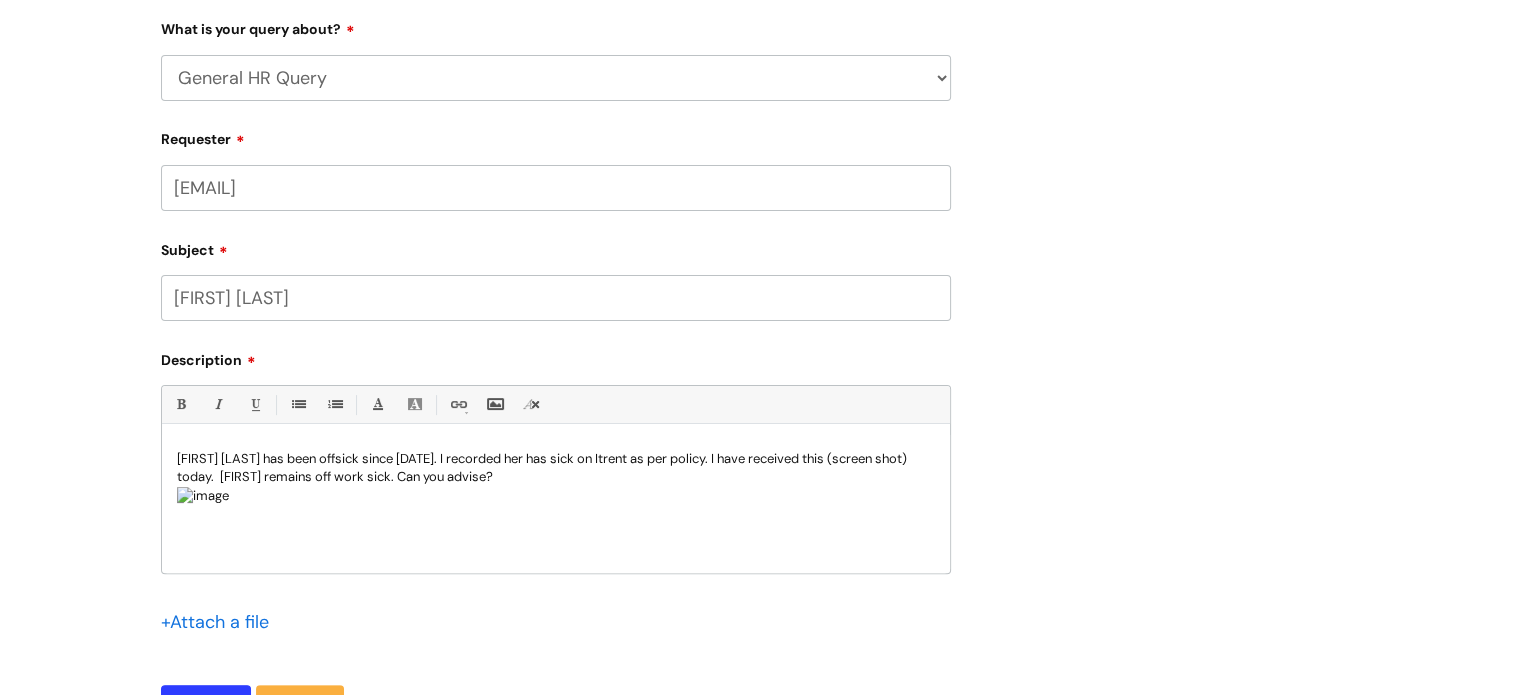 click on "[FIRST] [LAST] has been off  sick since [DATE]. I recorded her has sick on Itrent as per policy. I have received this (screen shot) today.  [FIRST] remains off work sick. Can you advise?" at bounding box center [556, 468] 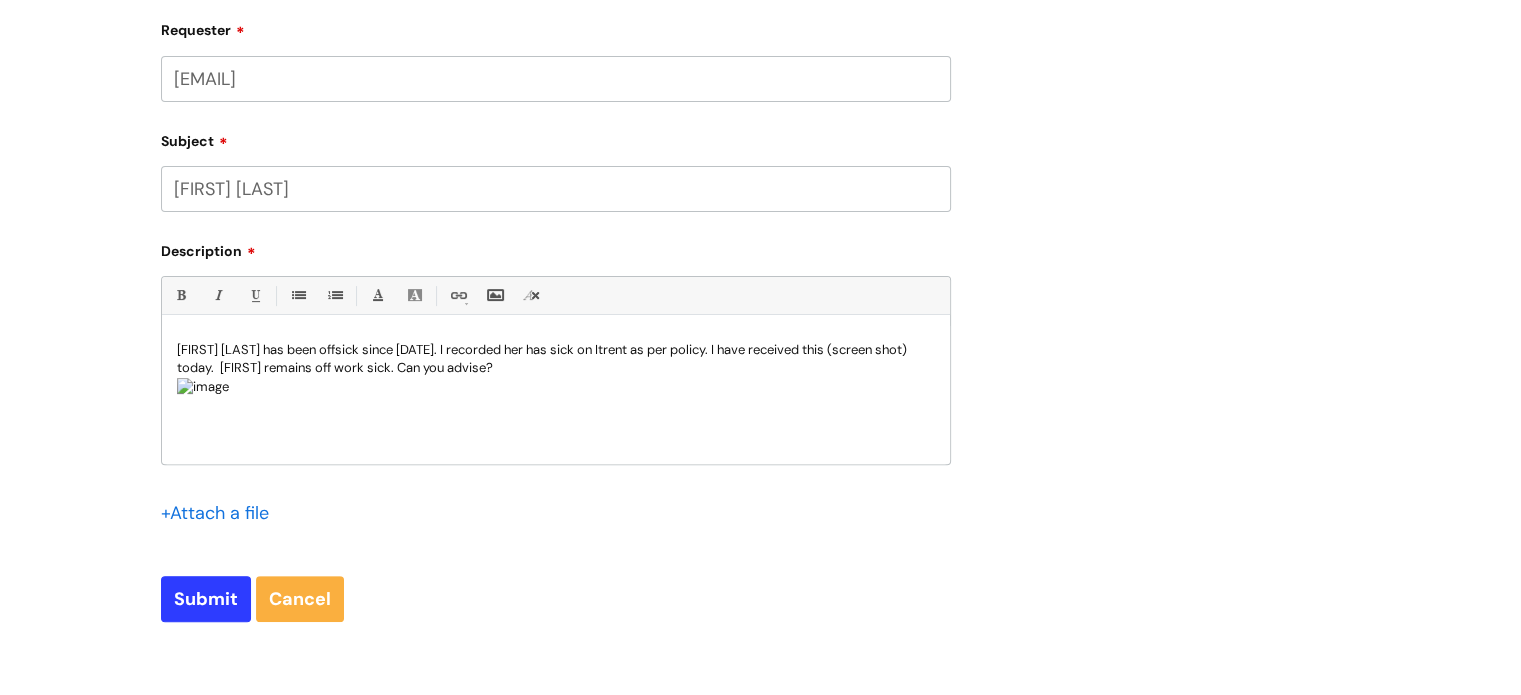 scroll, scrollTop: 700, scrollLeft: 0, axis: vertical 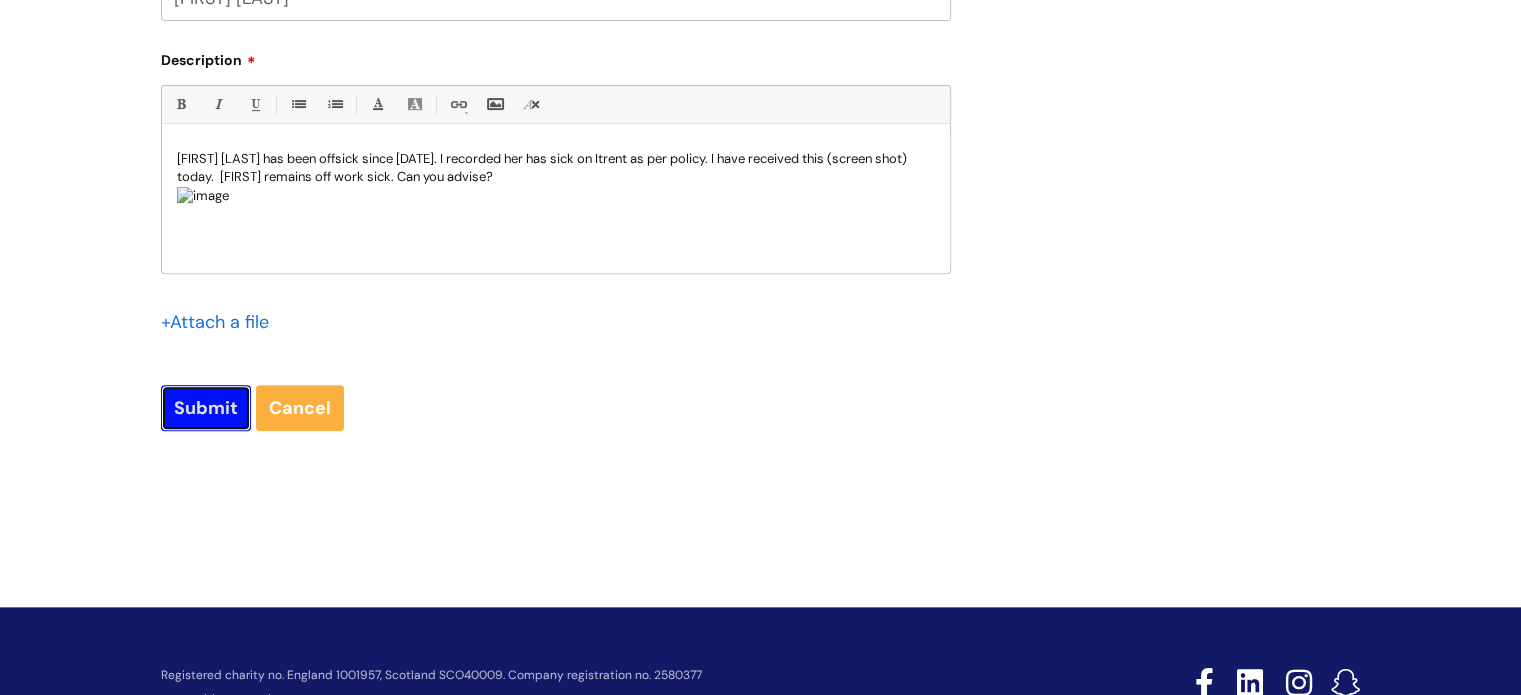 click on "Submit" at bounding box center (206, 408) 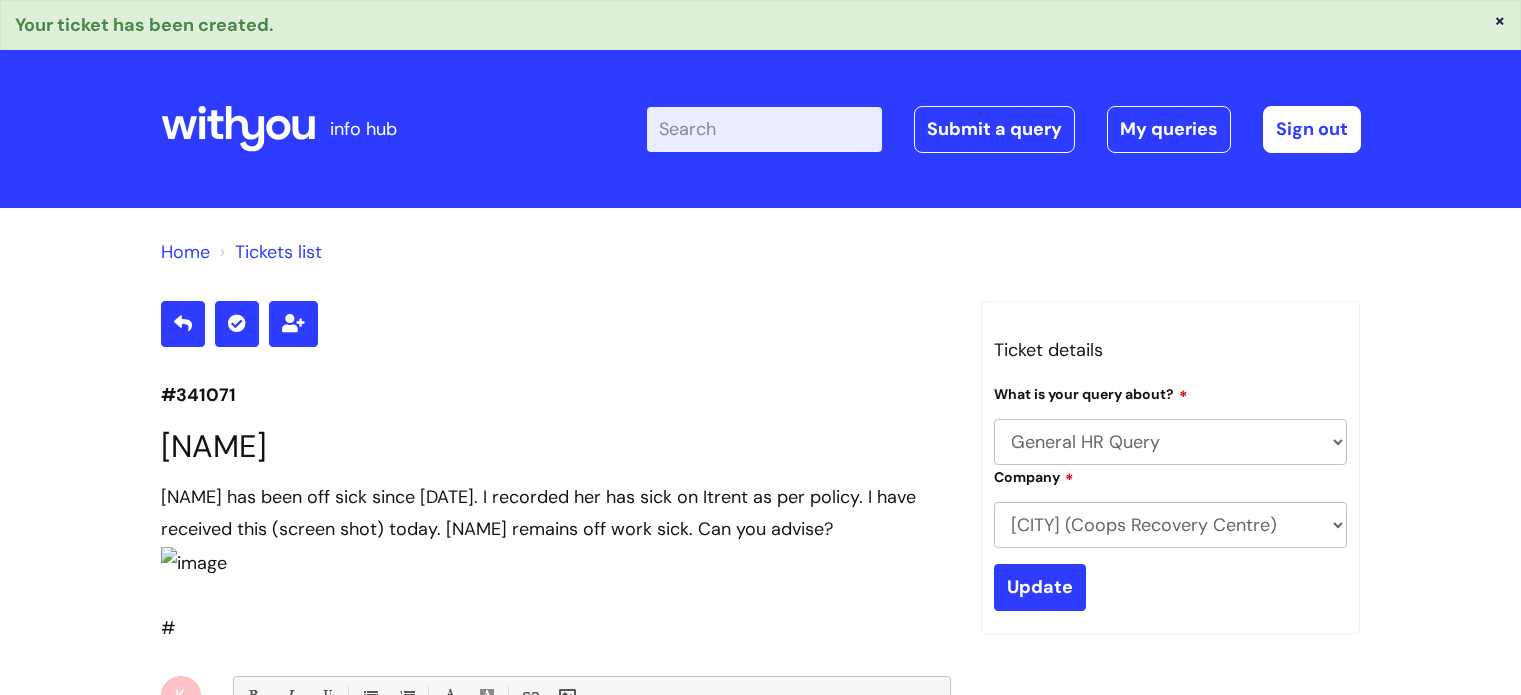 select on "General HR Query" 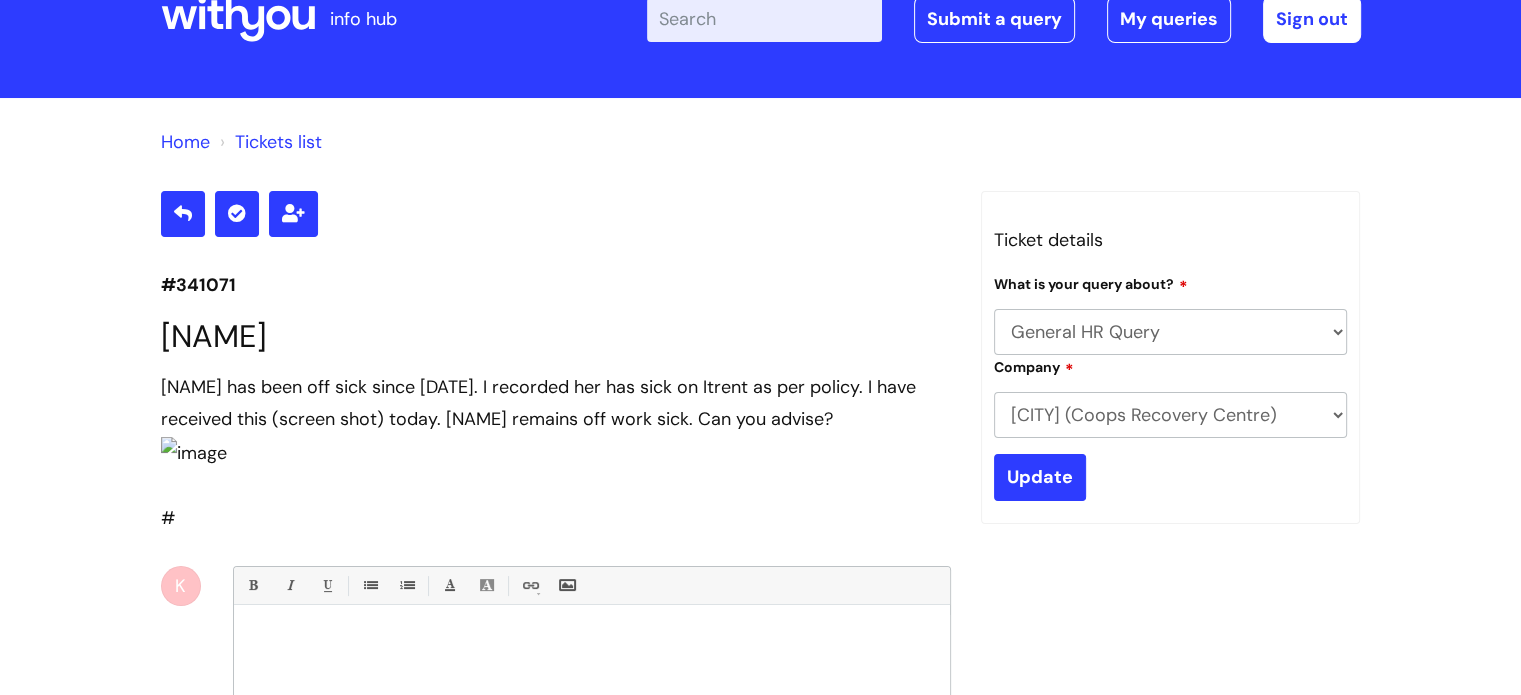 scroll, scrollTop: 0, scrollLeft: 0, axis: both 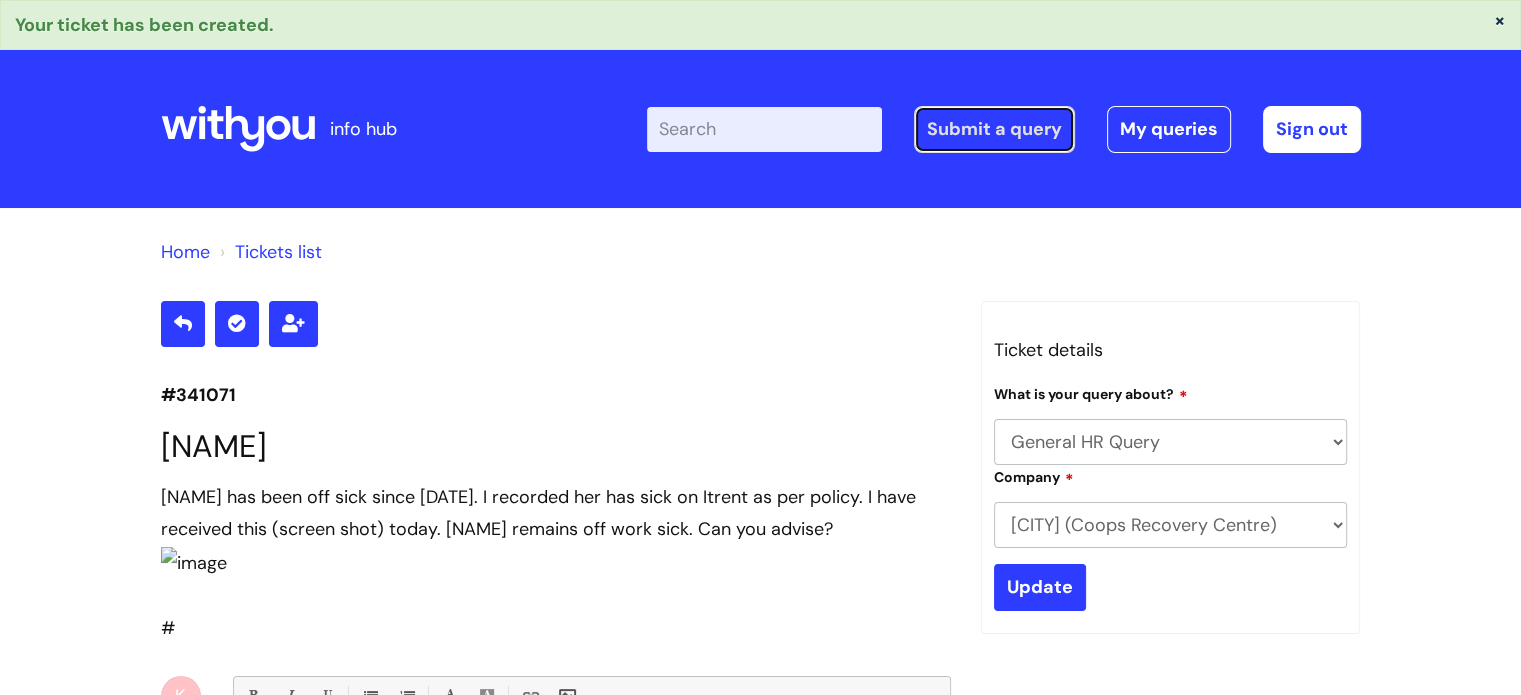 click on "Submit a query" at bounding box center (994, 129) 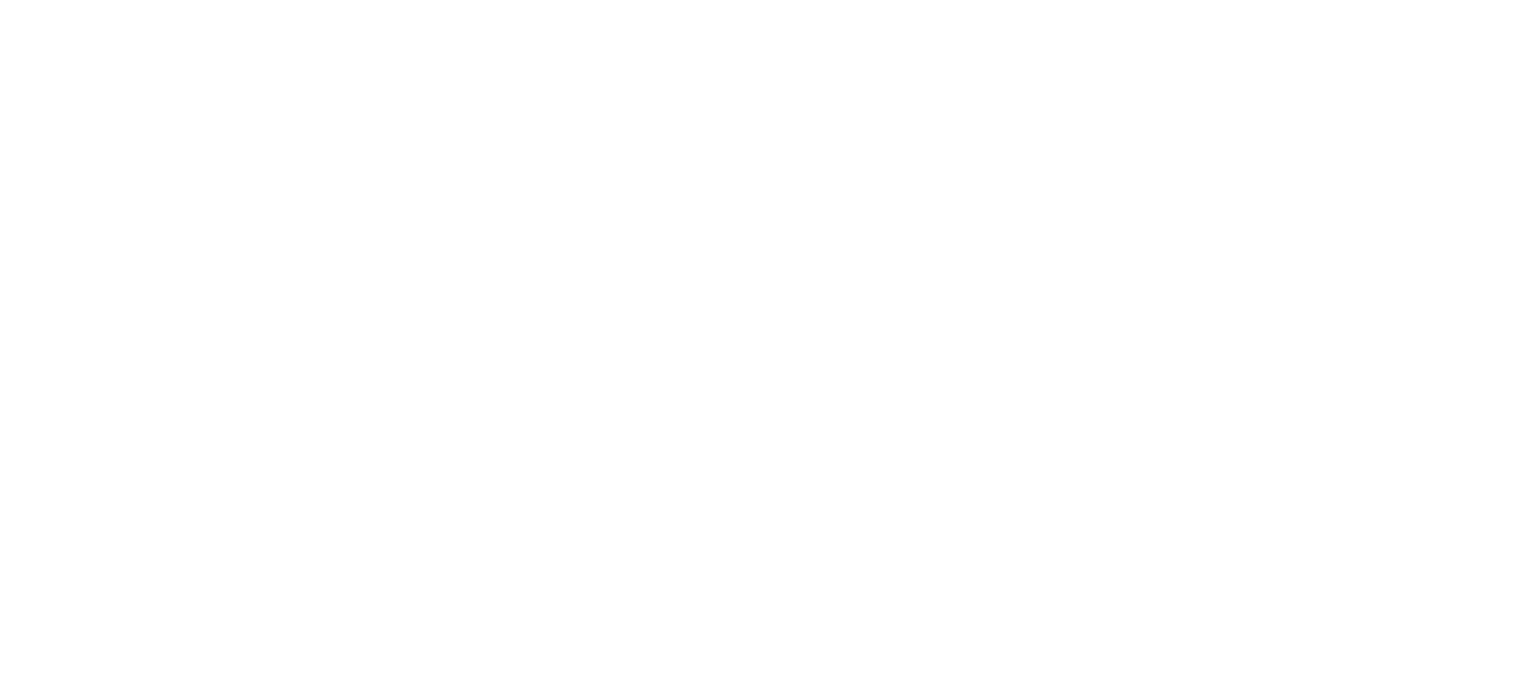 scroll, scrollTop: 0, scrollLeft: 0, axis: both 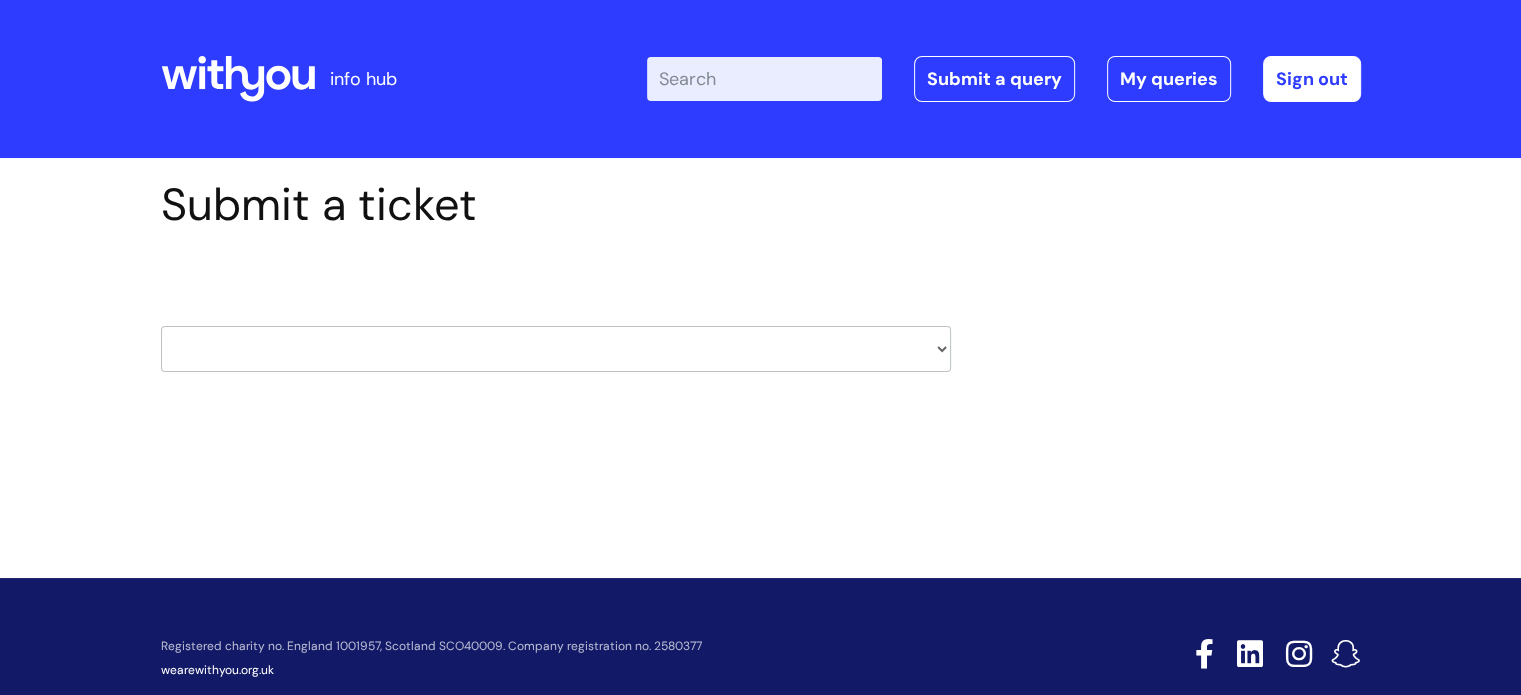 click on "HR / People
IT and Support
Clinical Drug Alerts
Finance Accounts
Data Support Team
Data Protection
External Communications
Learning and Development
Information Requests & Reports - Data Analysts
Insurance
Internal Communications
Pensions
Surrey NHS Talking Therapies
Payroll
Safeguarding" at bounding box center (556, 349) 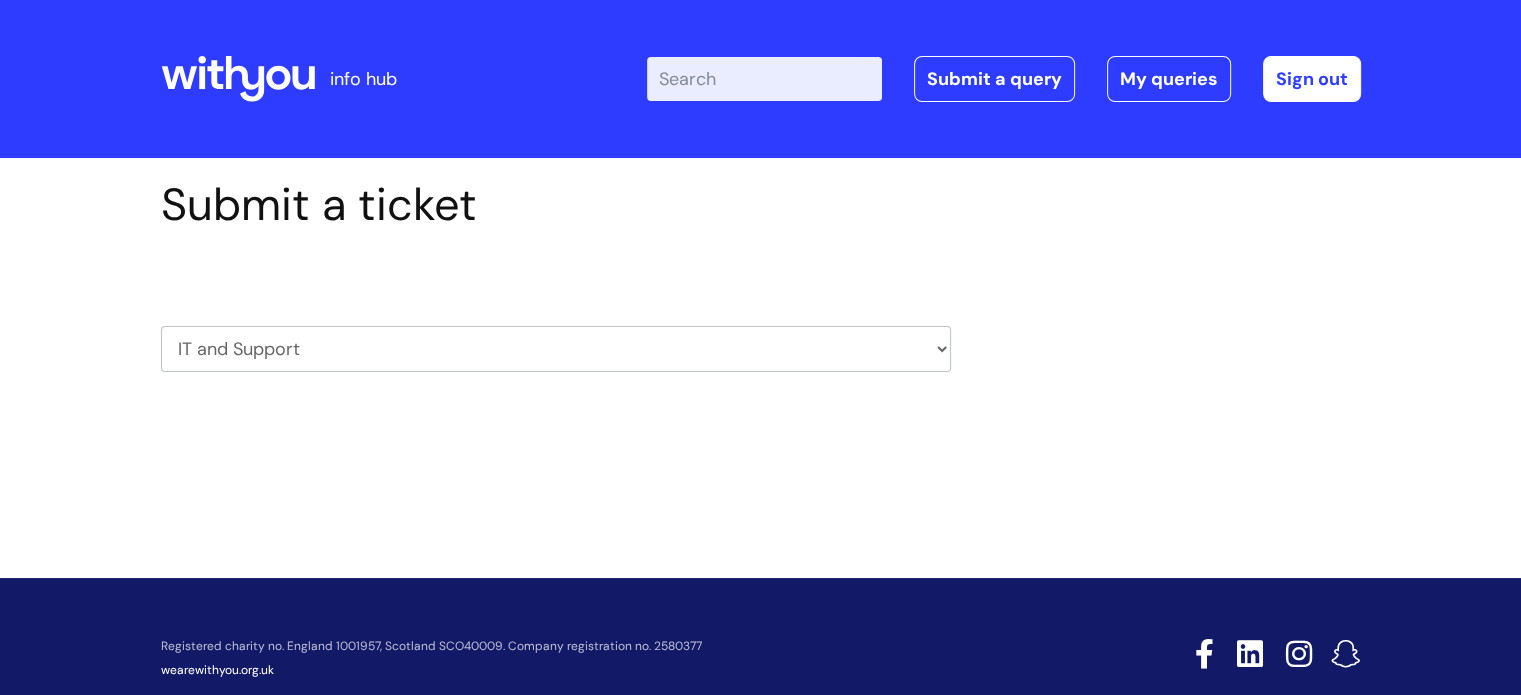 click on "HR / People
IT and Support
Clinical Drug Alerts
Finance Accounts
Data Support Team
Data Protection
External Communications
Learning and Development
Information Requests & Reports - Data Analysts
Insurance
Internal Communications
Pensions
Surrey NHS Talking Therapies
Payroll
Safeguarding" at bounding box center (556, 349) 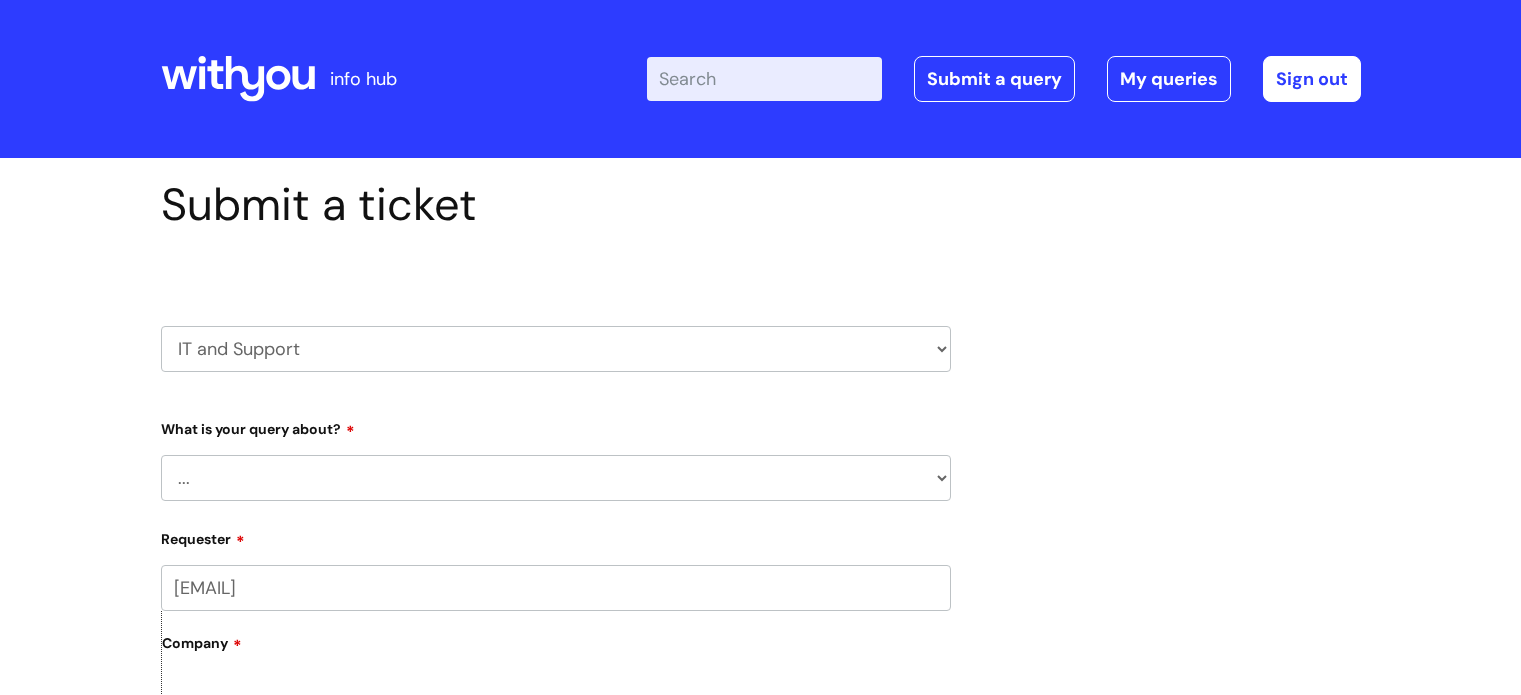 scroll, scrollTop: 200, scrollLeft: 0, axis: vertical 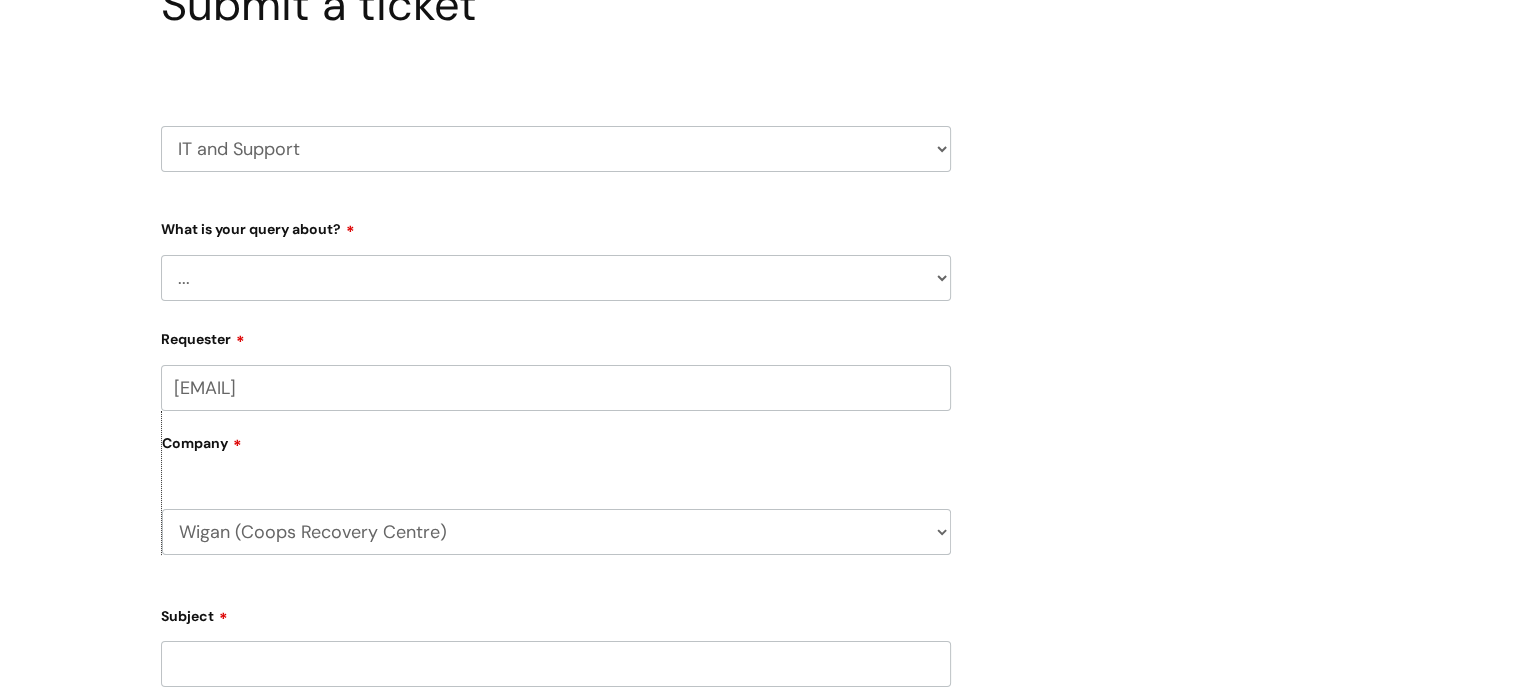 click on "...
Mobile Phone Reset & MFA
Accounts, Starters and Leavers
IT Hardware issue
I need help logging in
Printing & Scanning
Something Else
System/software" at bounding box center (556, 278) 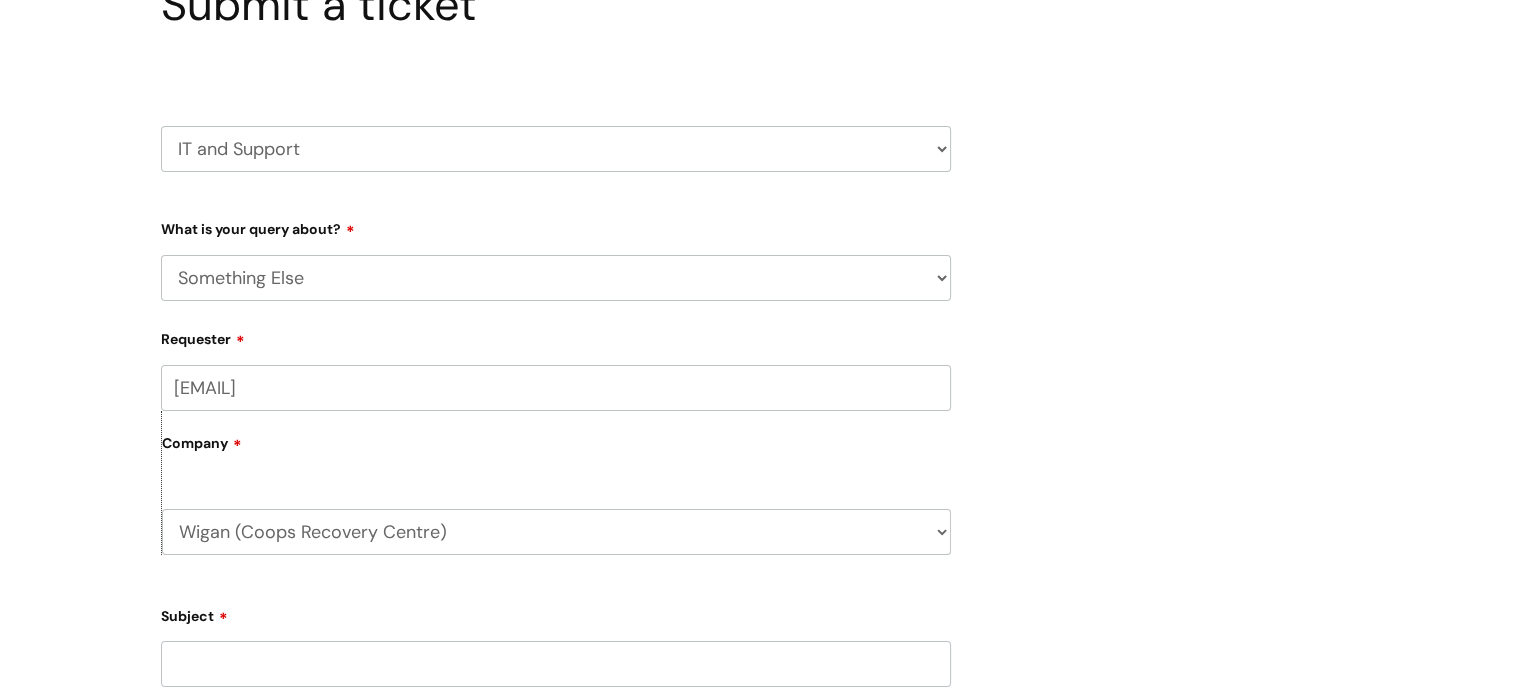 click on "...
Mobile Phone Reset & MFA
Accounts, Starters and Leavers
IT Hardware issue
I need help logging in
Printing & Scanning
Something Else
System/software" at bounding box center [556, 278] 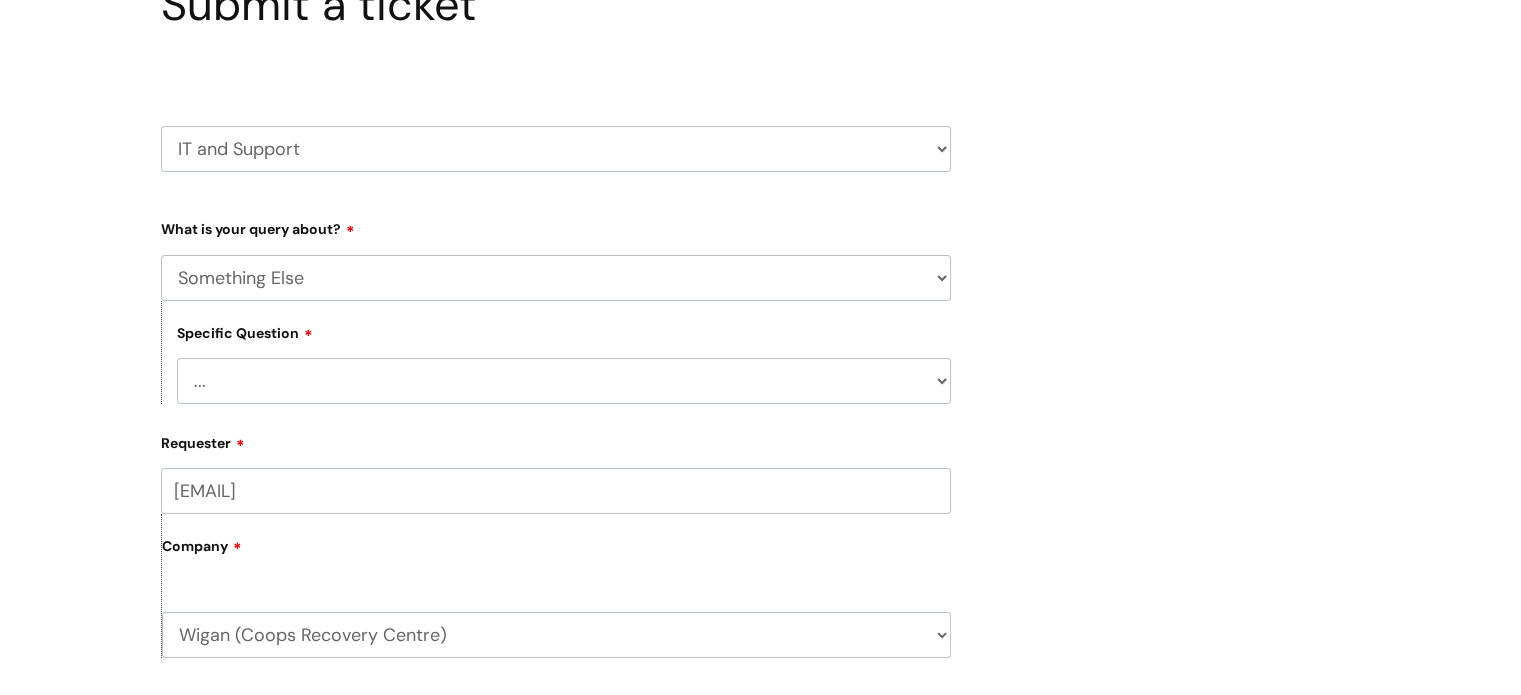 click on "... My problem is not listed" at bounding box center (564, 381) 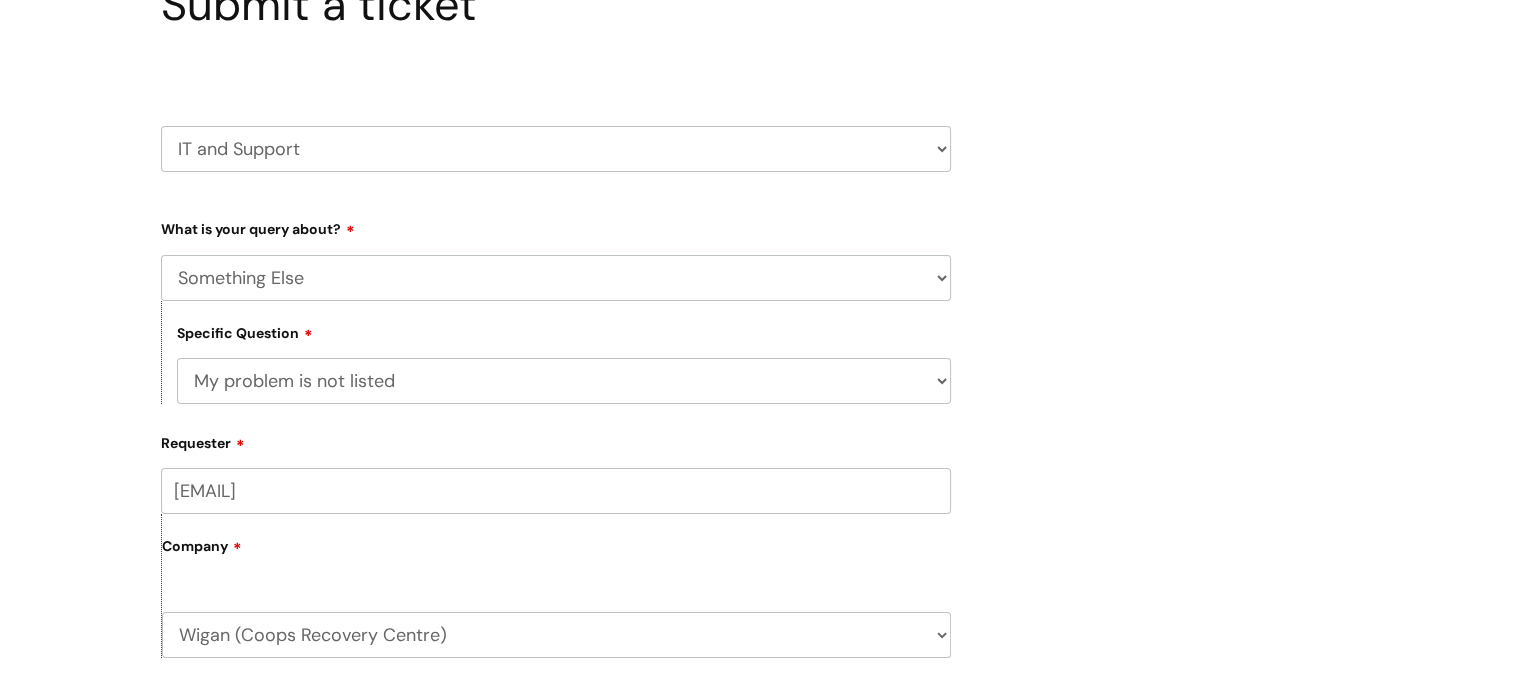click on "... My problem is not listed" at bounding box center (564, 381) 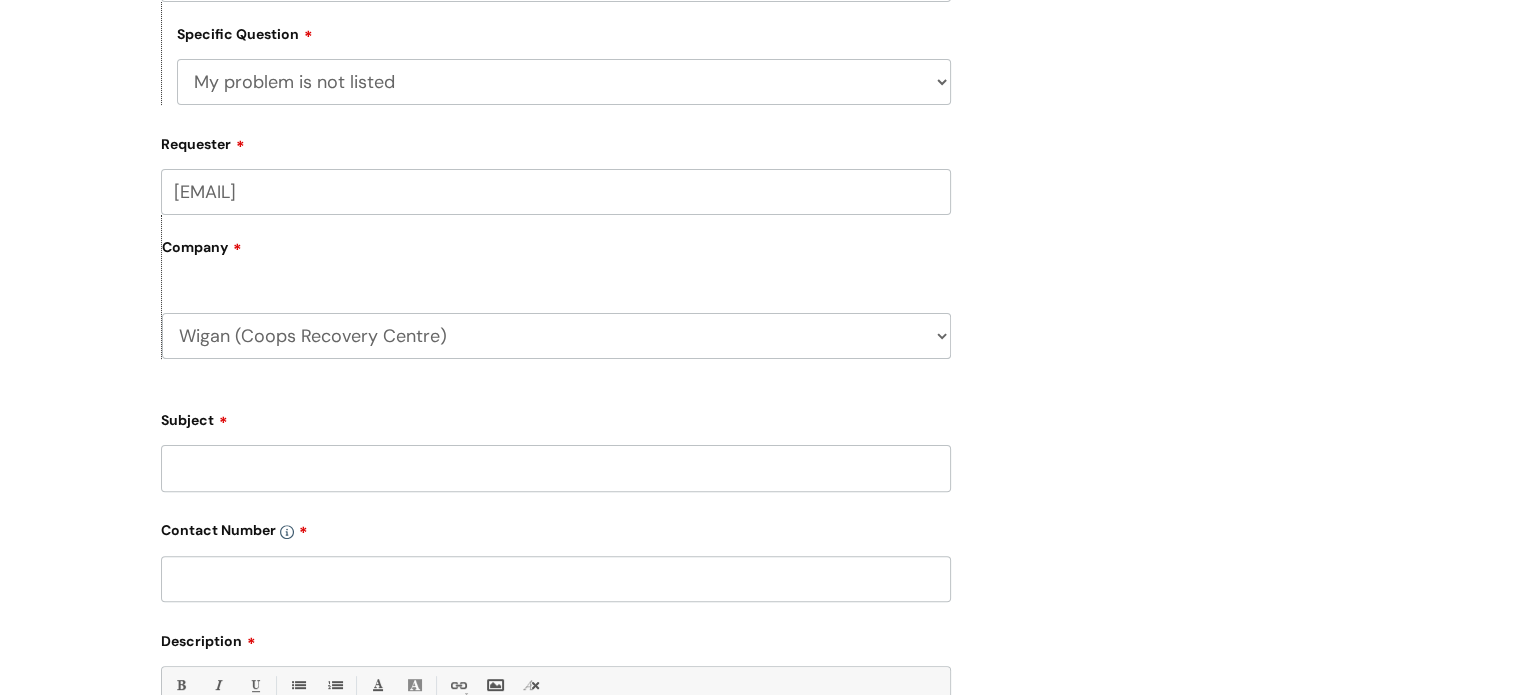 scroll, scrollTop: 500, scrollLeft: 0, axis: vertical 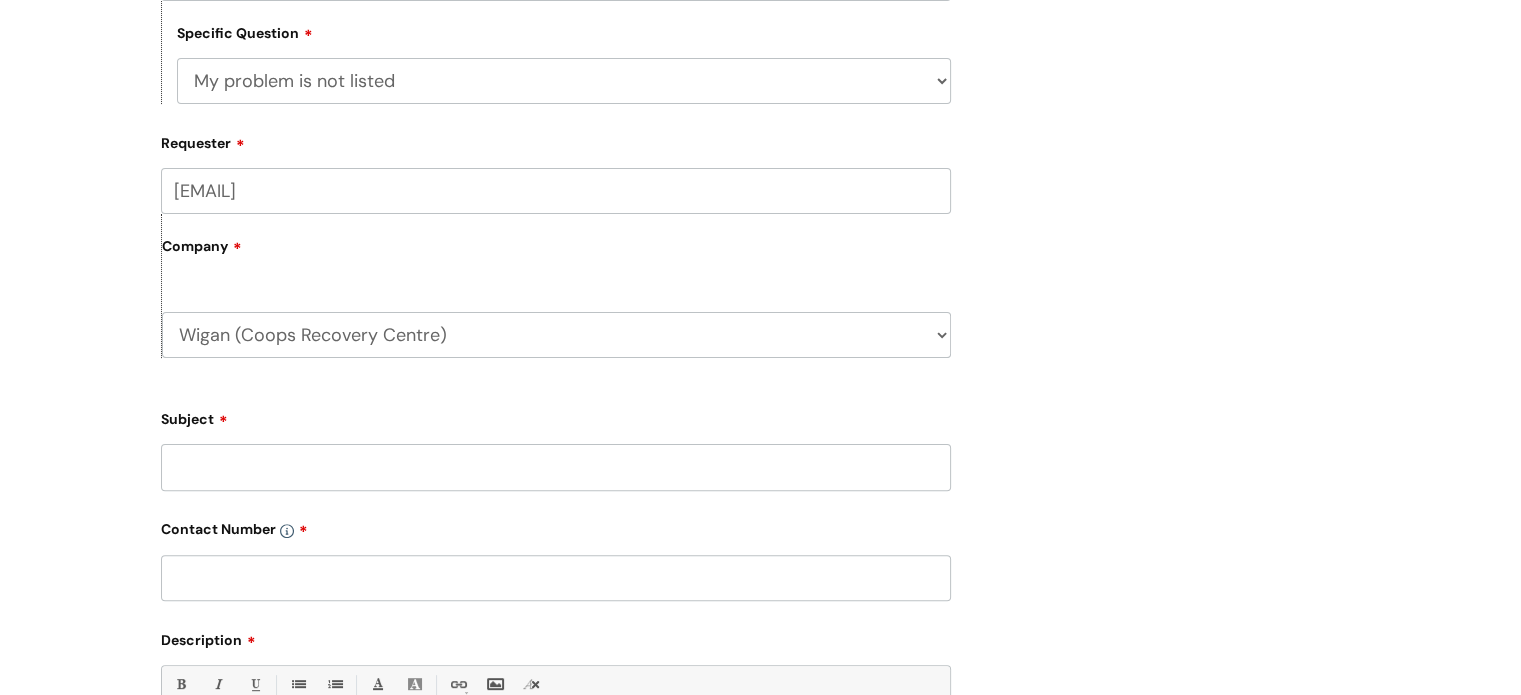 click on "Subject" at bounding box center (556, 467) 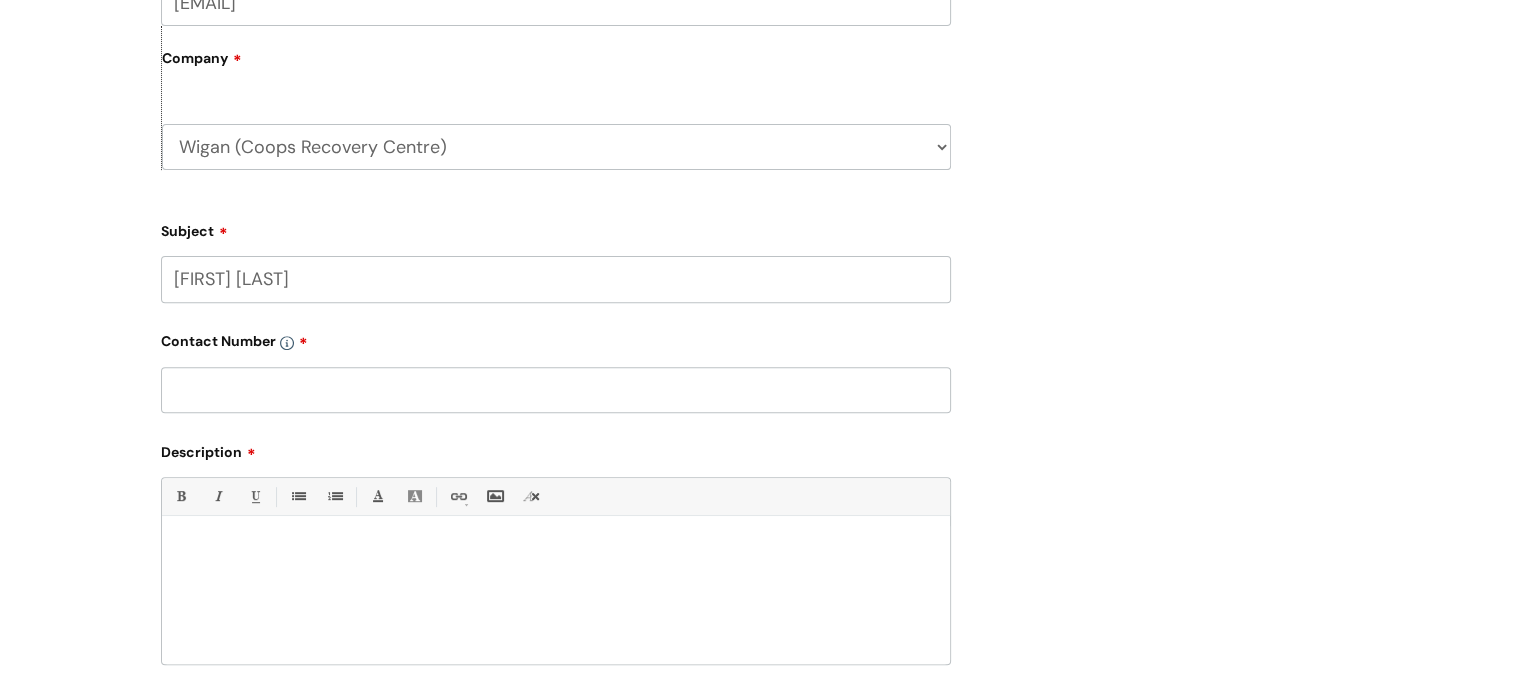 scroll, scrollTop: 700, scrollLeft: 0, axis: vertical 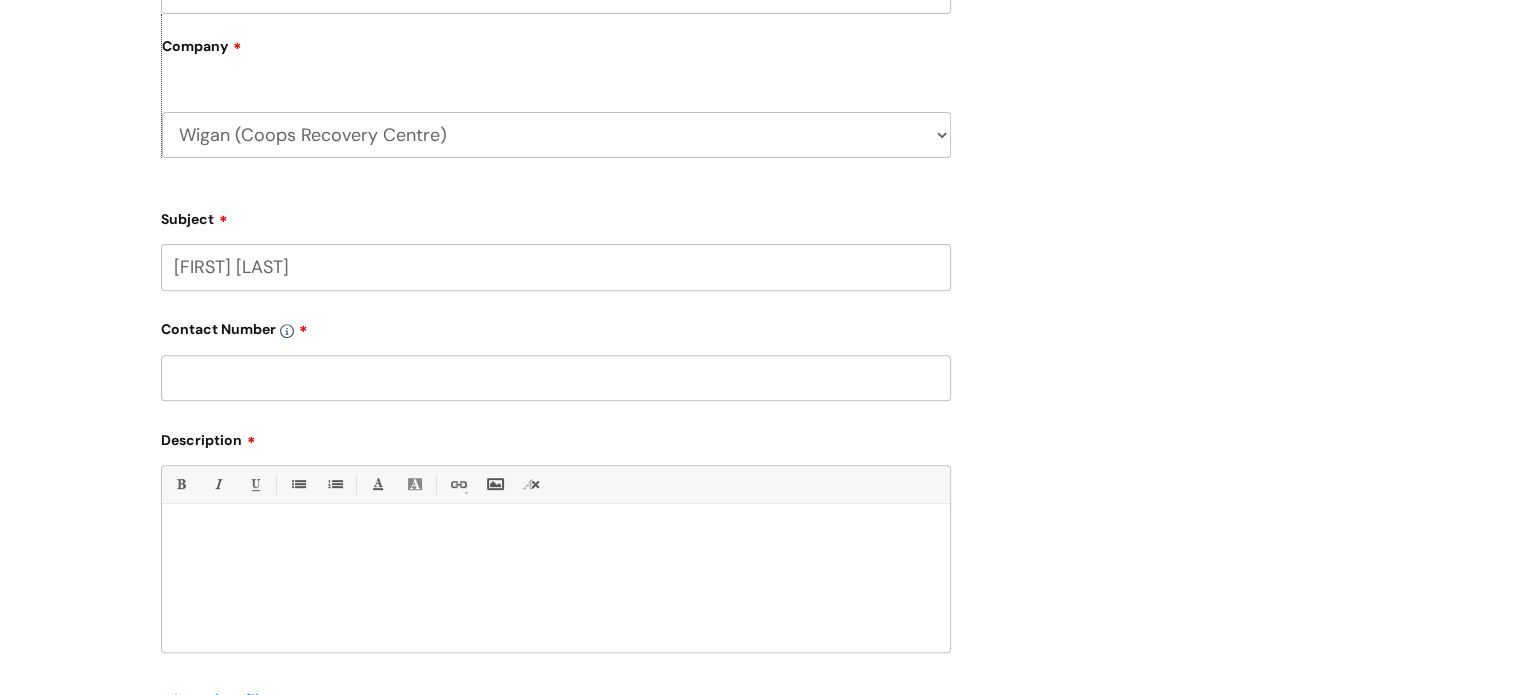 type on "[FIRST] [LAST]" 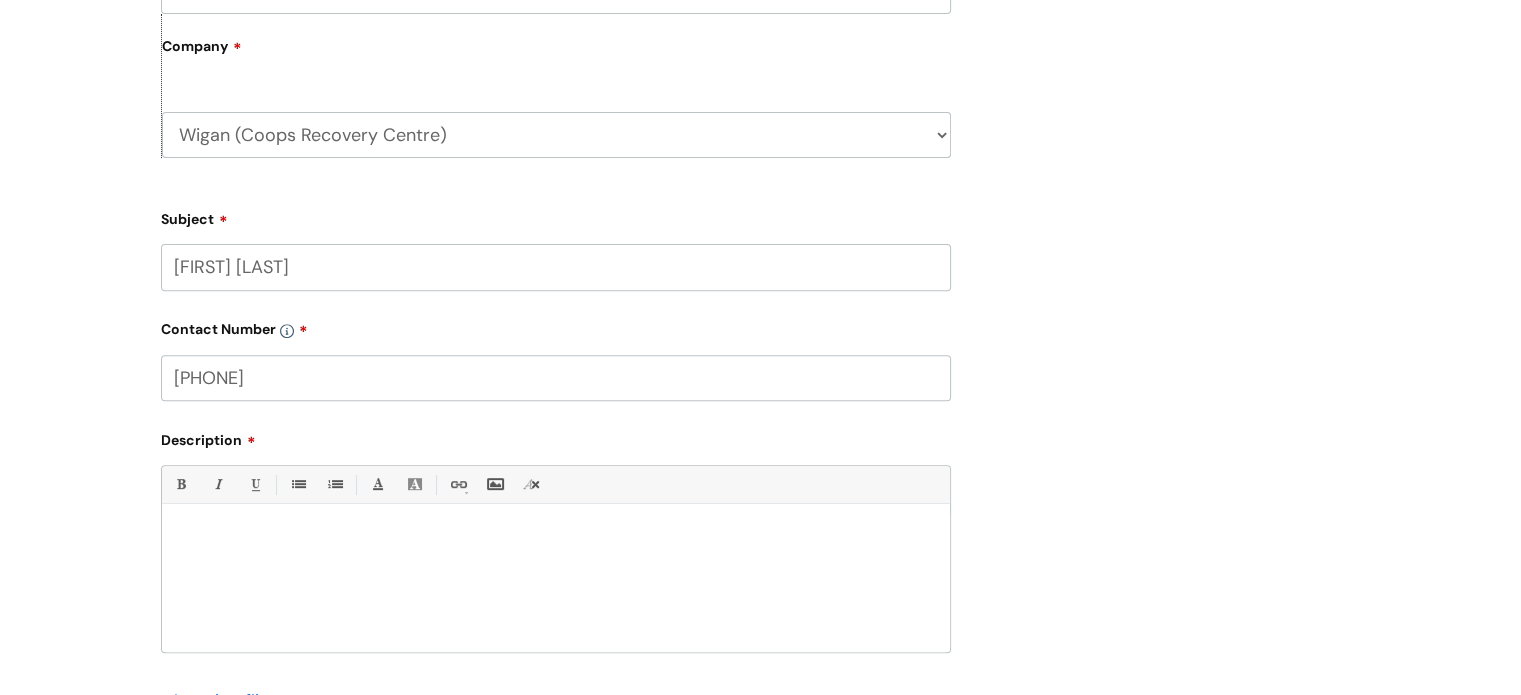 type on "[PHONE]" 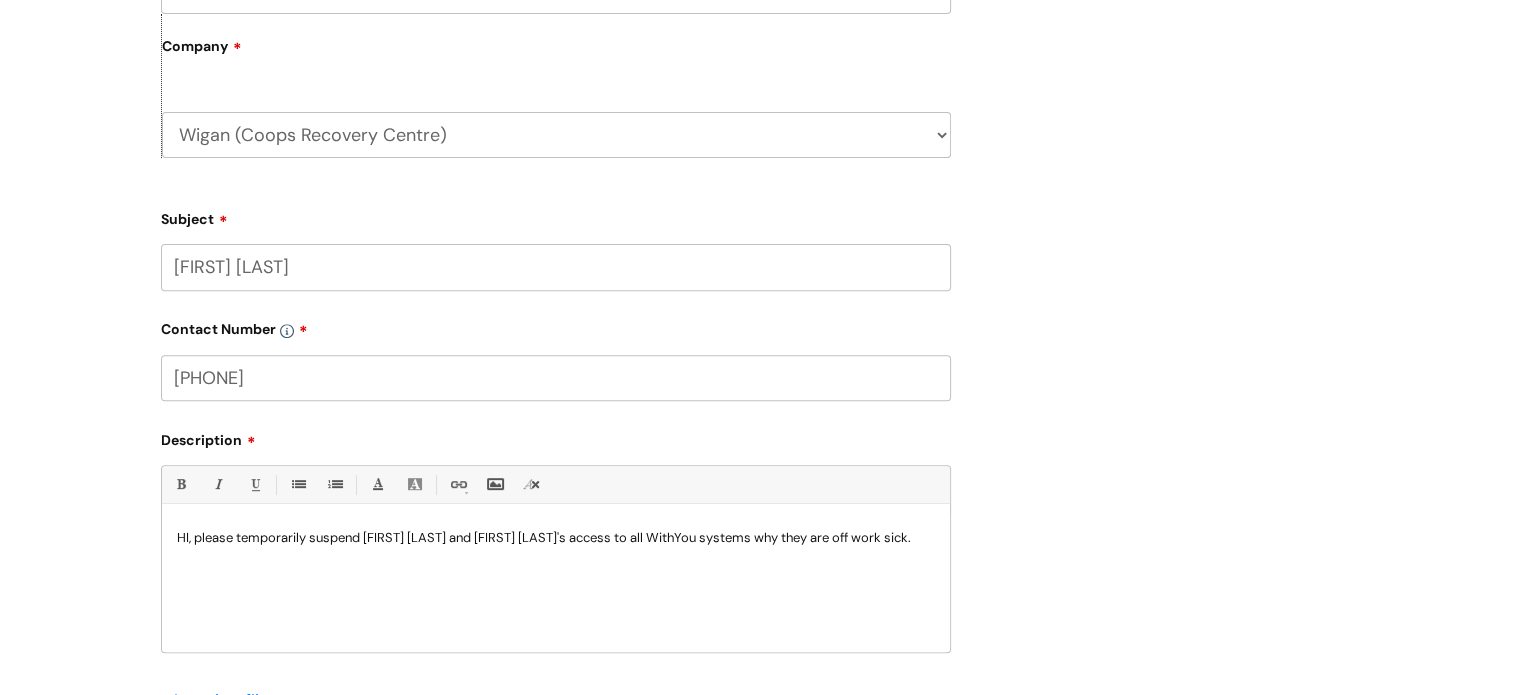 click on "[FIRST] [LAST]" at bounding box center [556, 267] 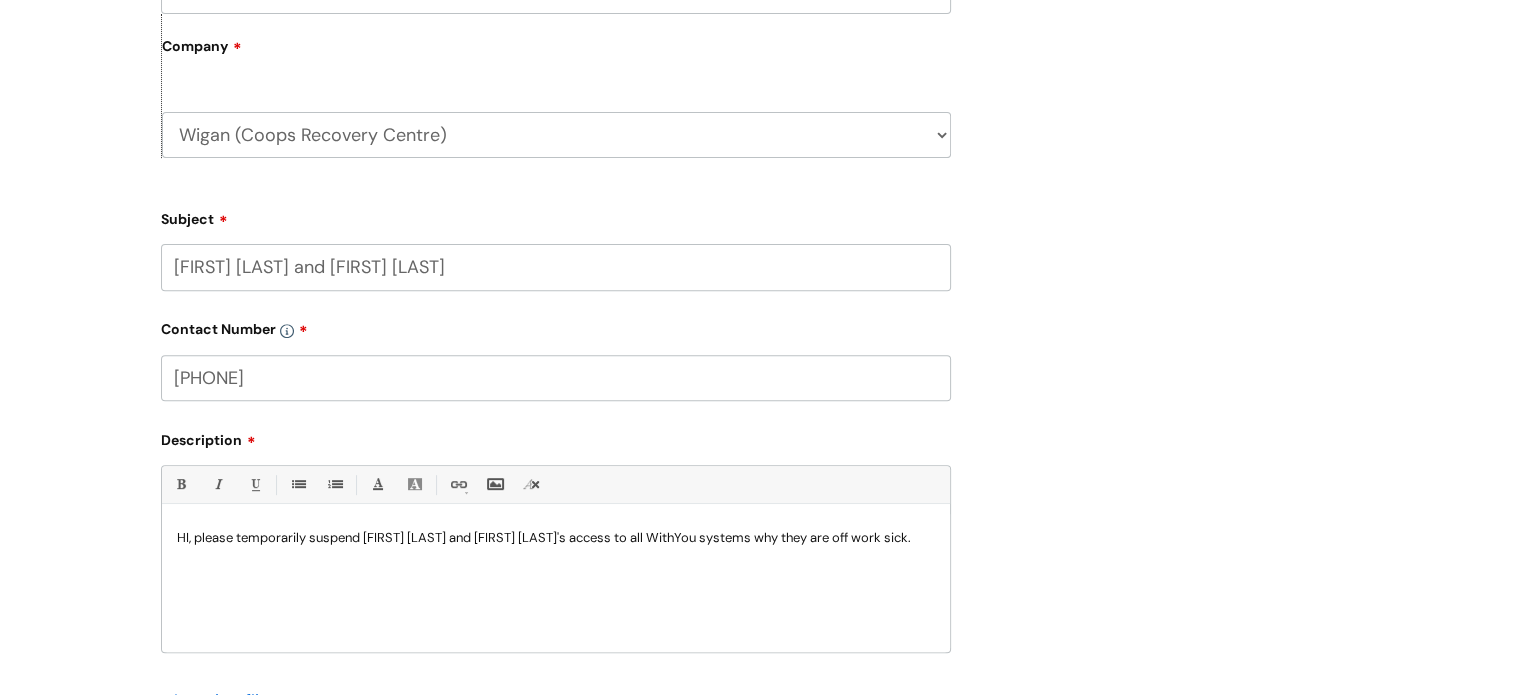 type on "[FIRST] [LAST] and [FIRST] [LAST]" 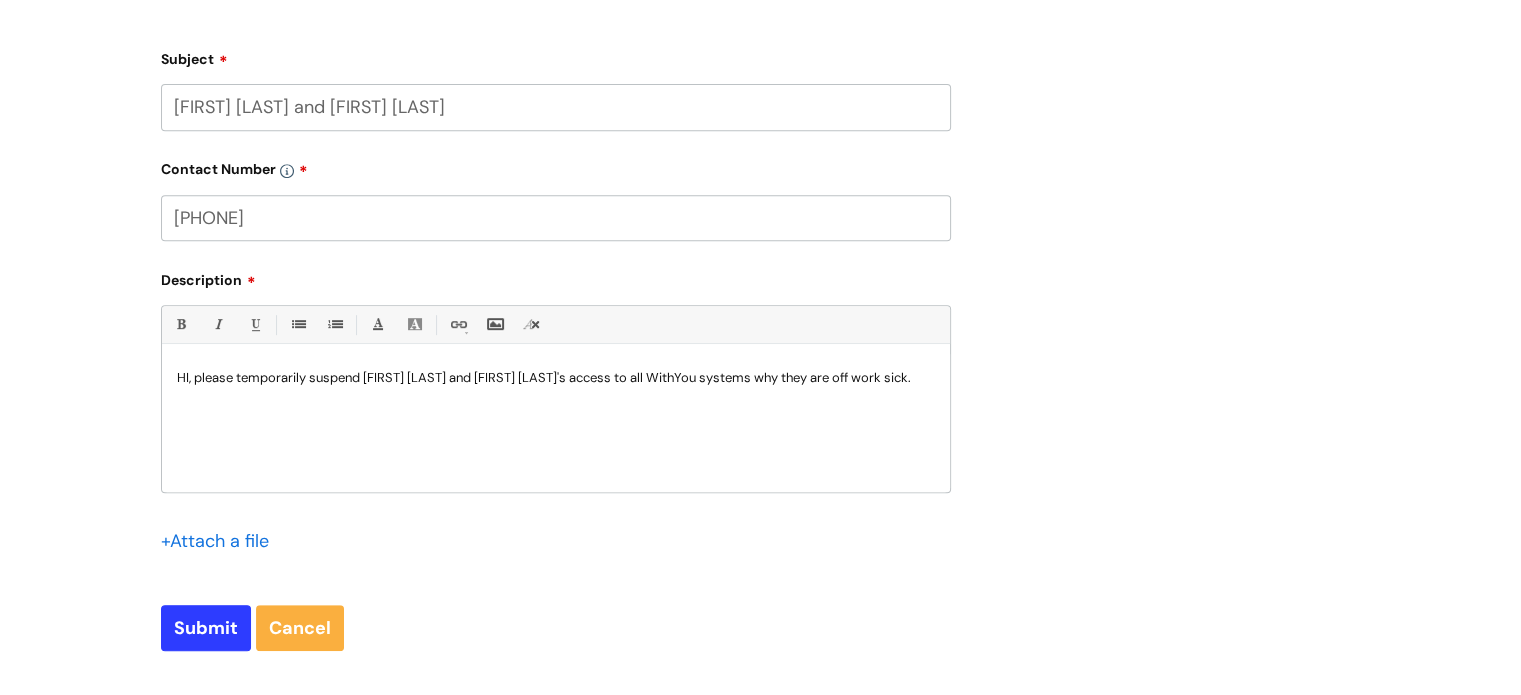 scroll, scrollTop: 1000, scrollLeft: 0, axis: vertical 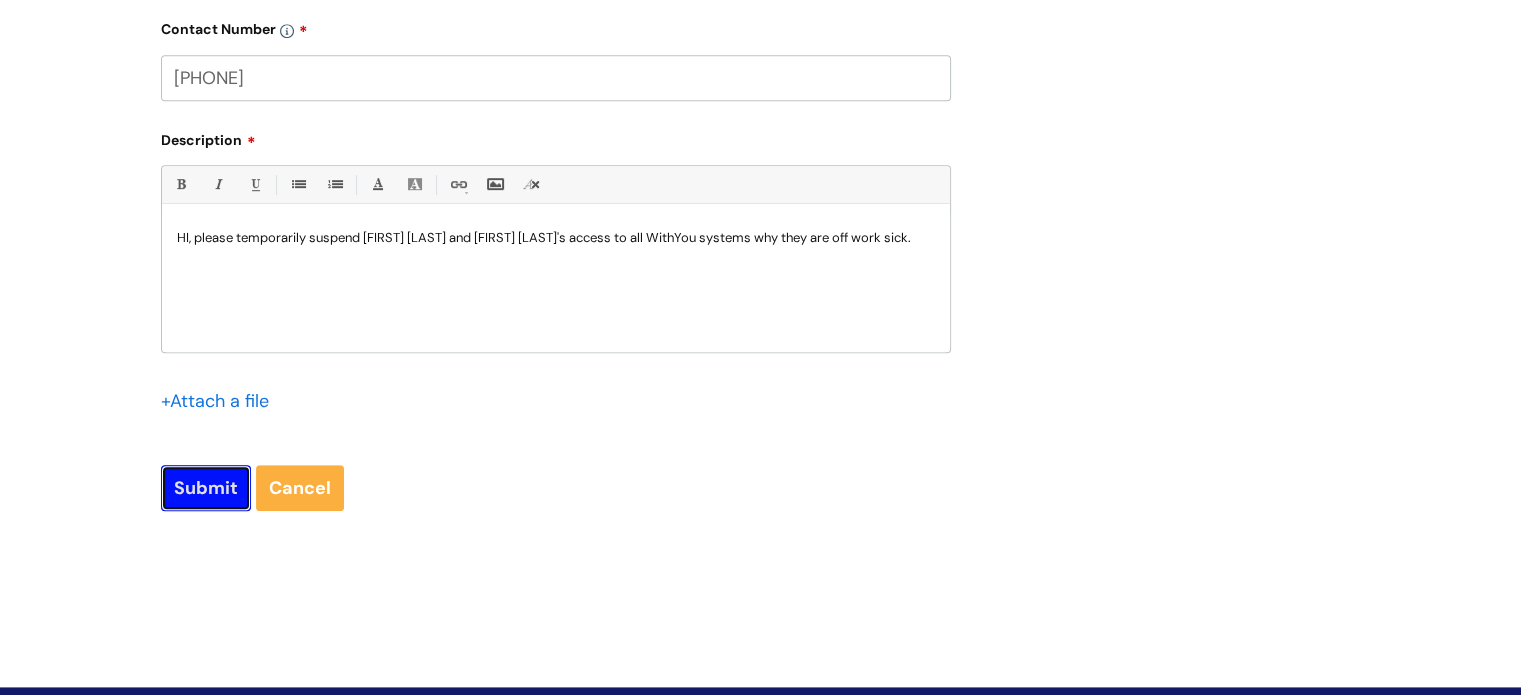 click on "Submit" at bounding box center [206, 488] 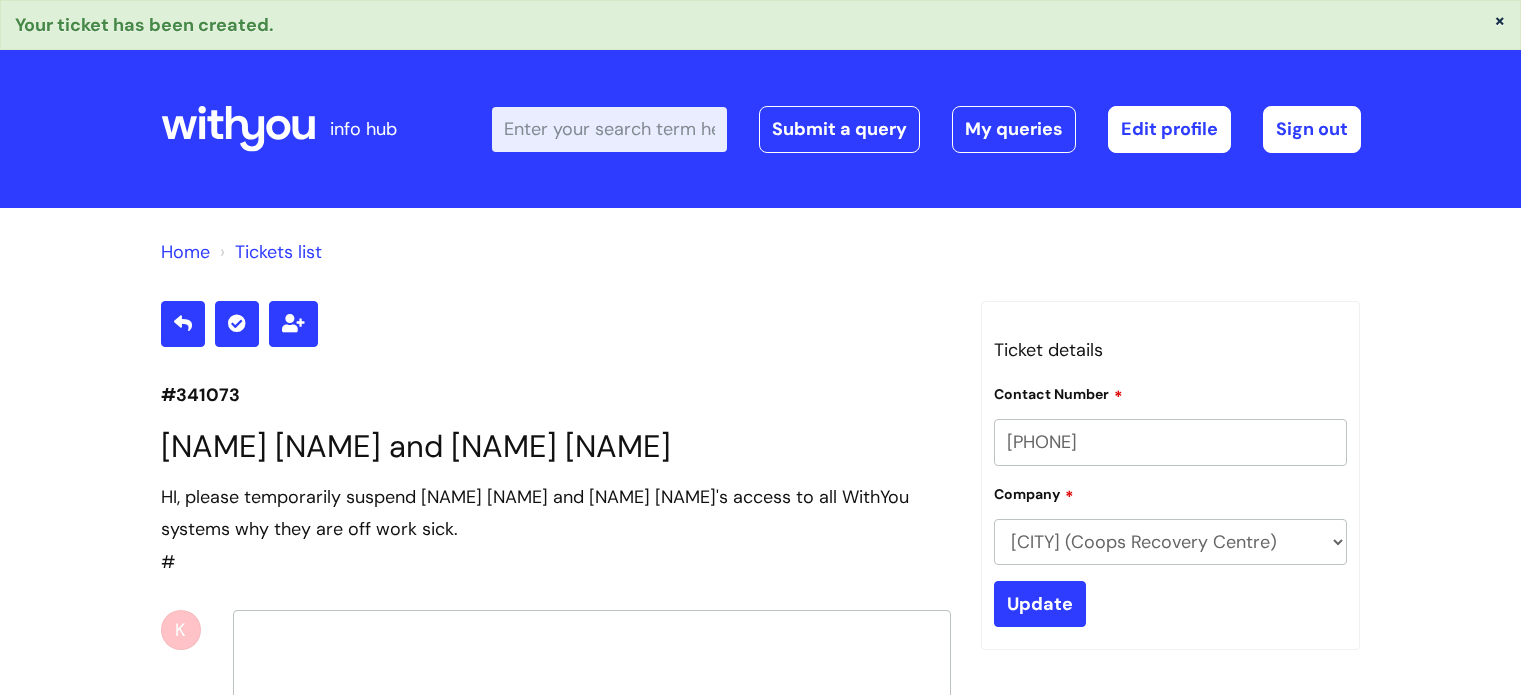 scroll, scrollTop: 0, scrollLeft: 0, axis: both 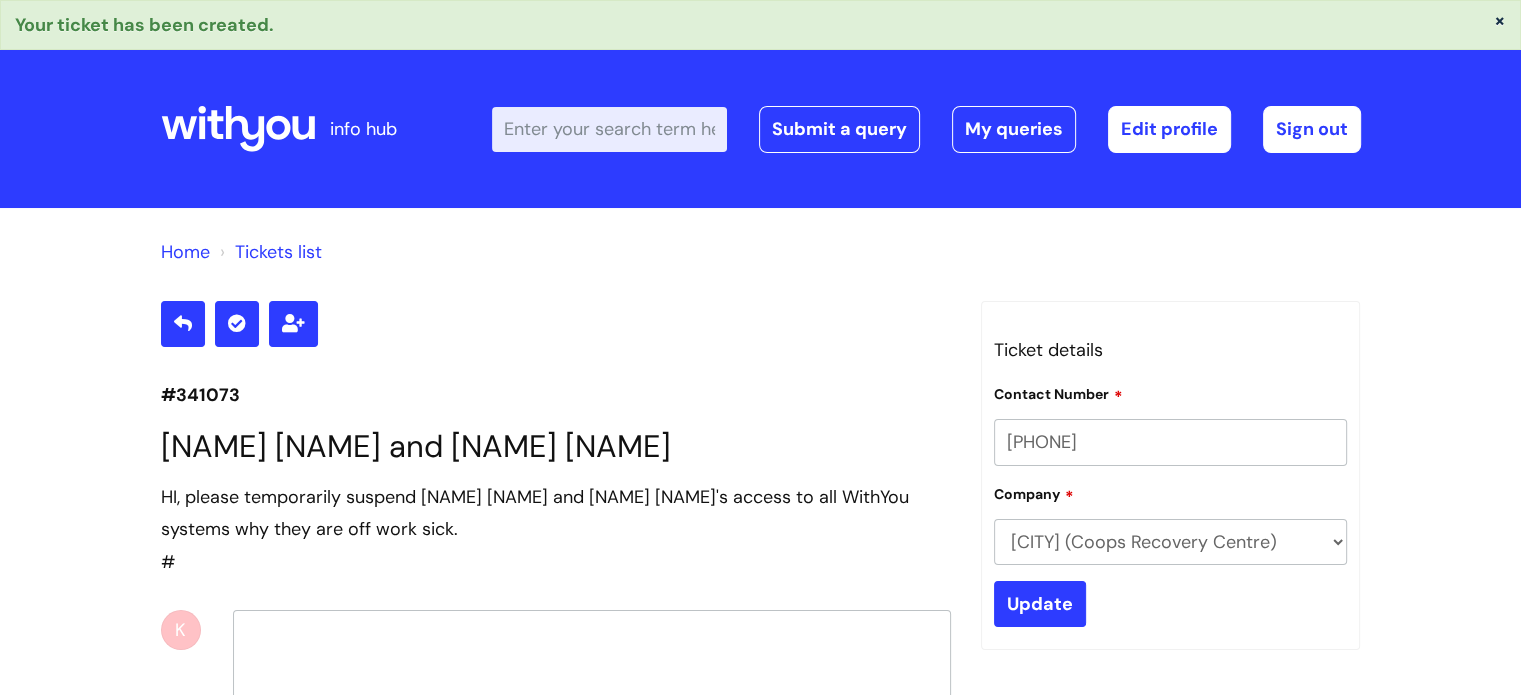 select on "Something Else" 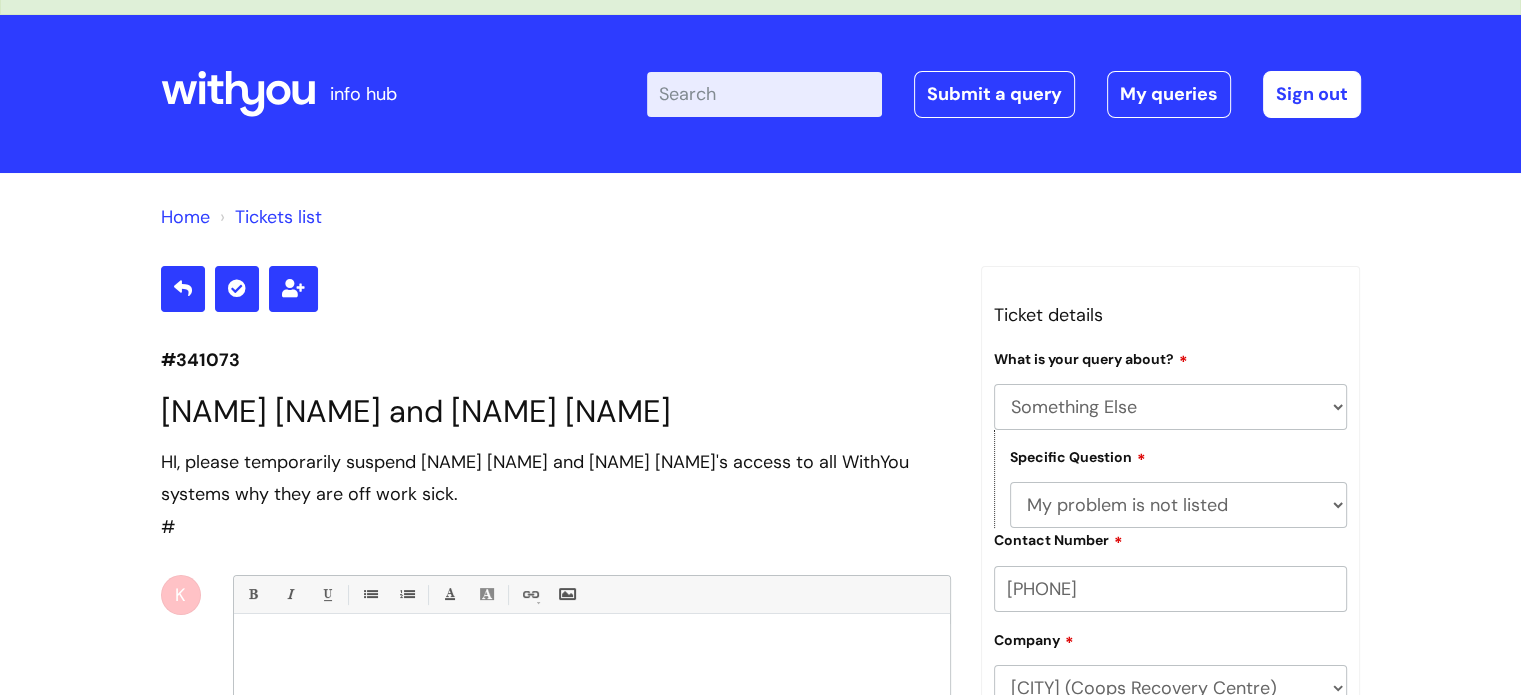 scroll, scrollTop: 0, scrollLeft: 0, axis: both 